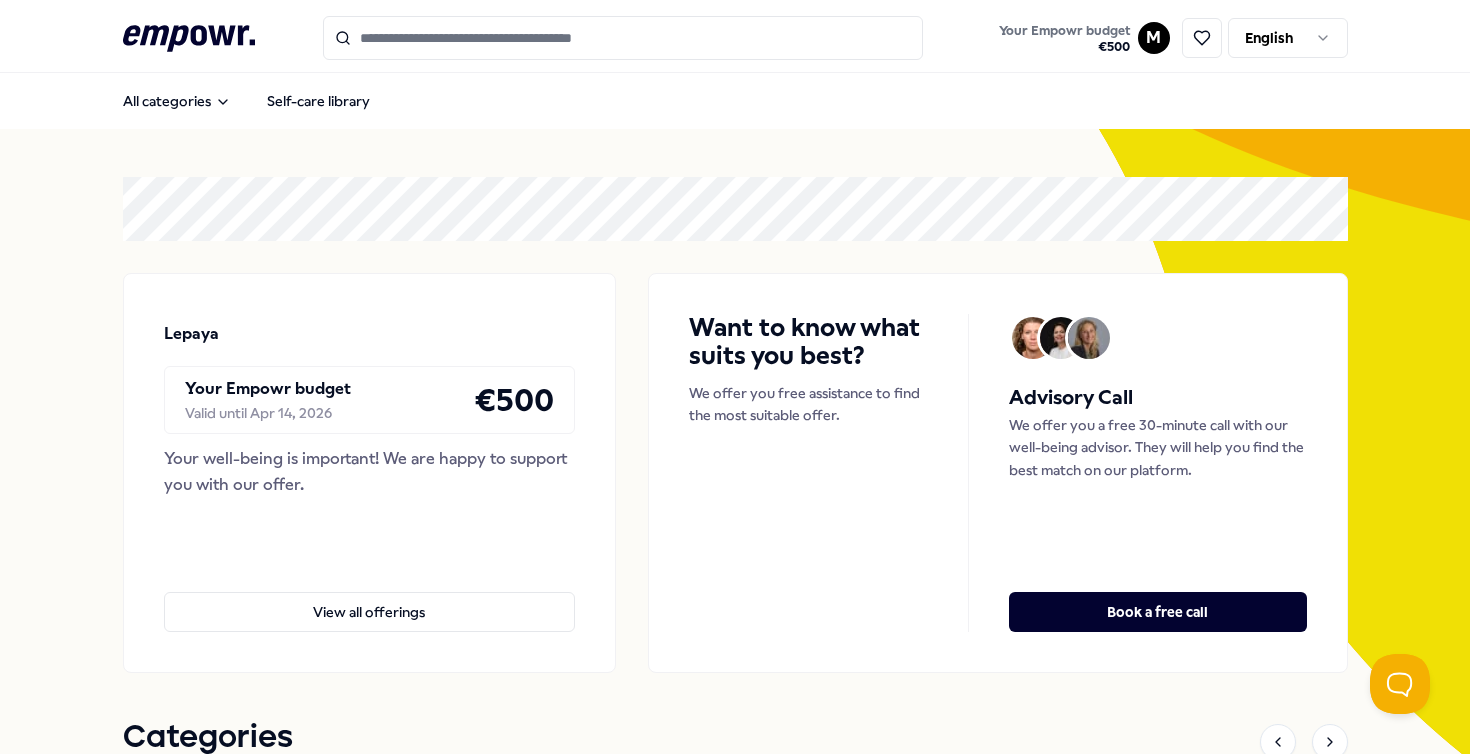scroll, scrollTop: 0, scrollLeft: 0, axis: both 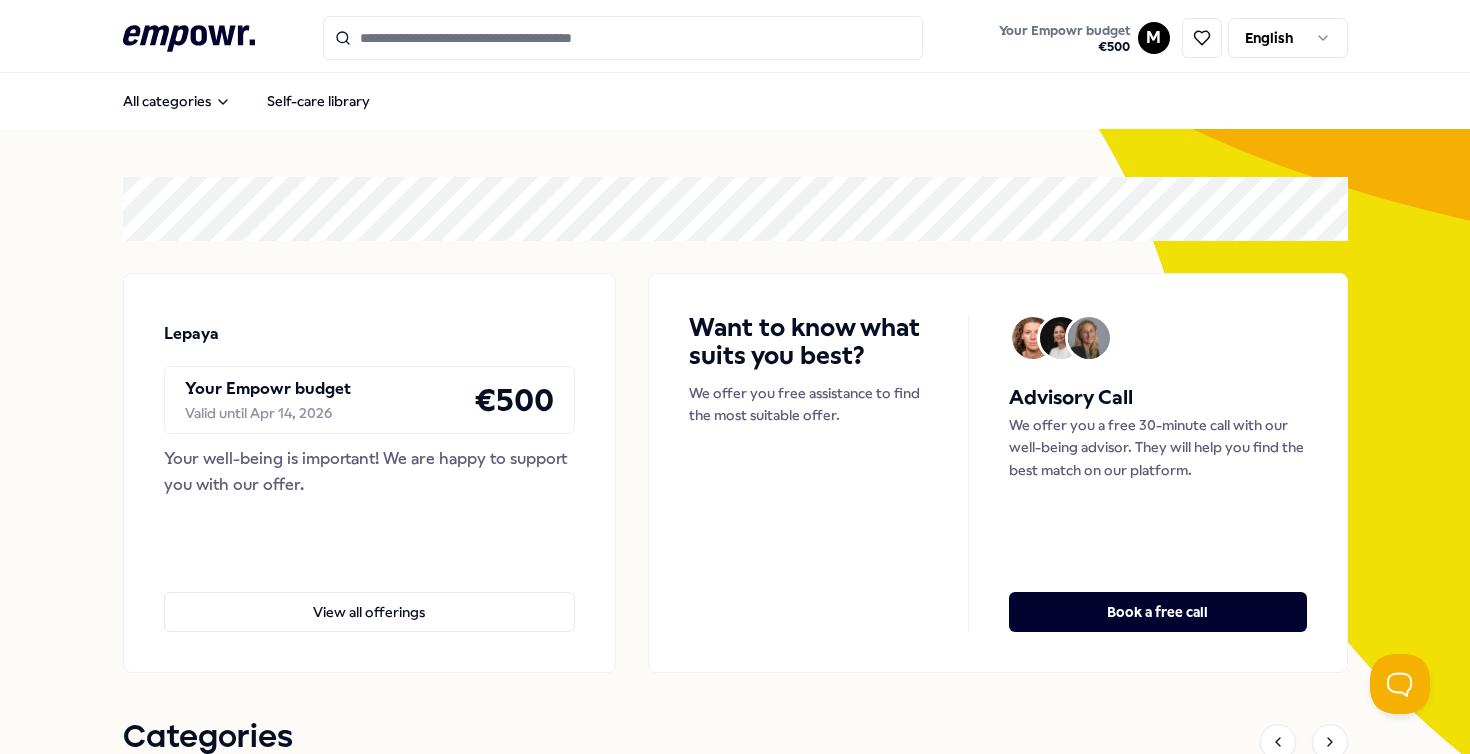click at bounding box center (623, 38) 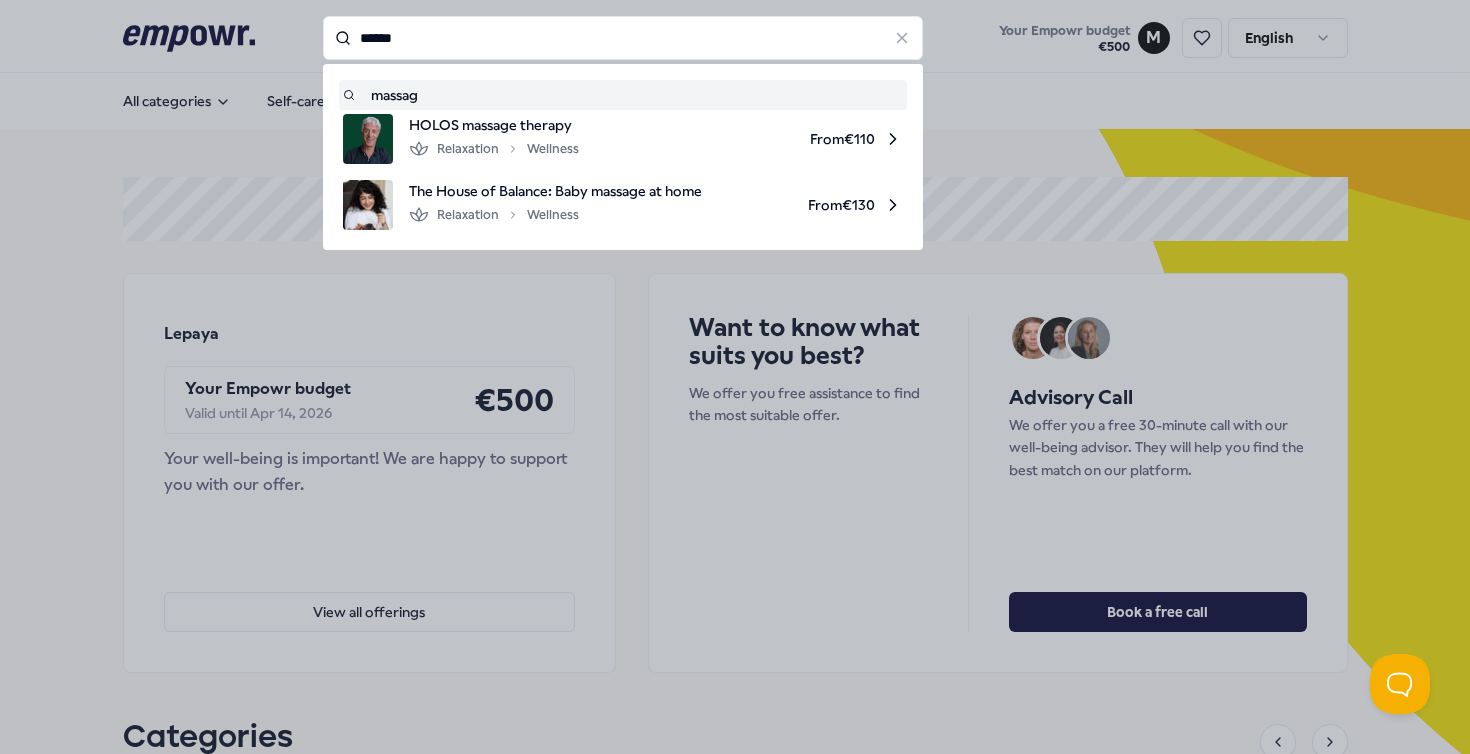 type on "*******" 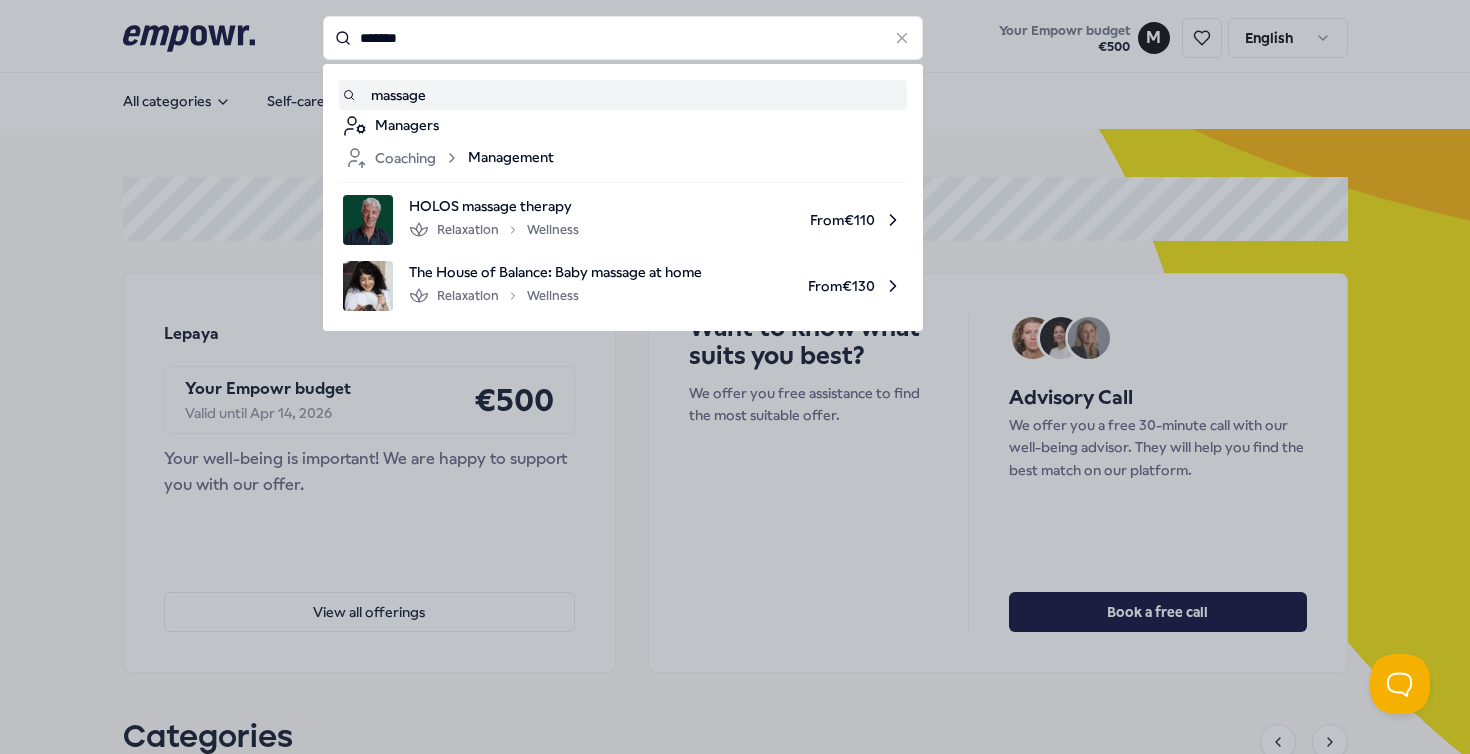 click on "massage" at bounding box center (623, 95) 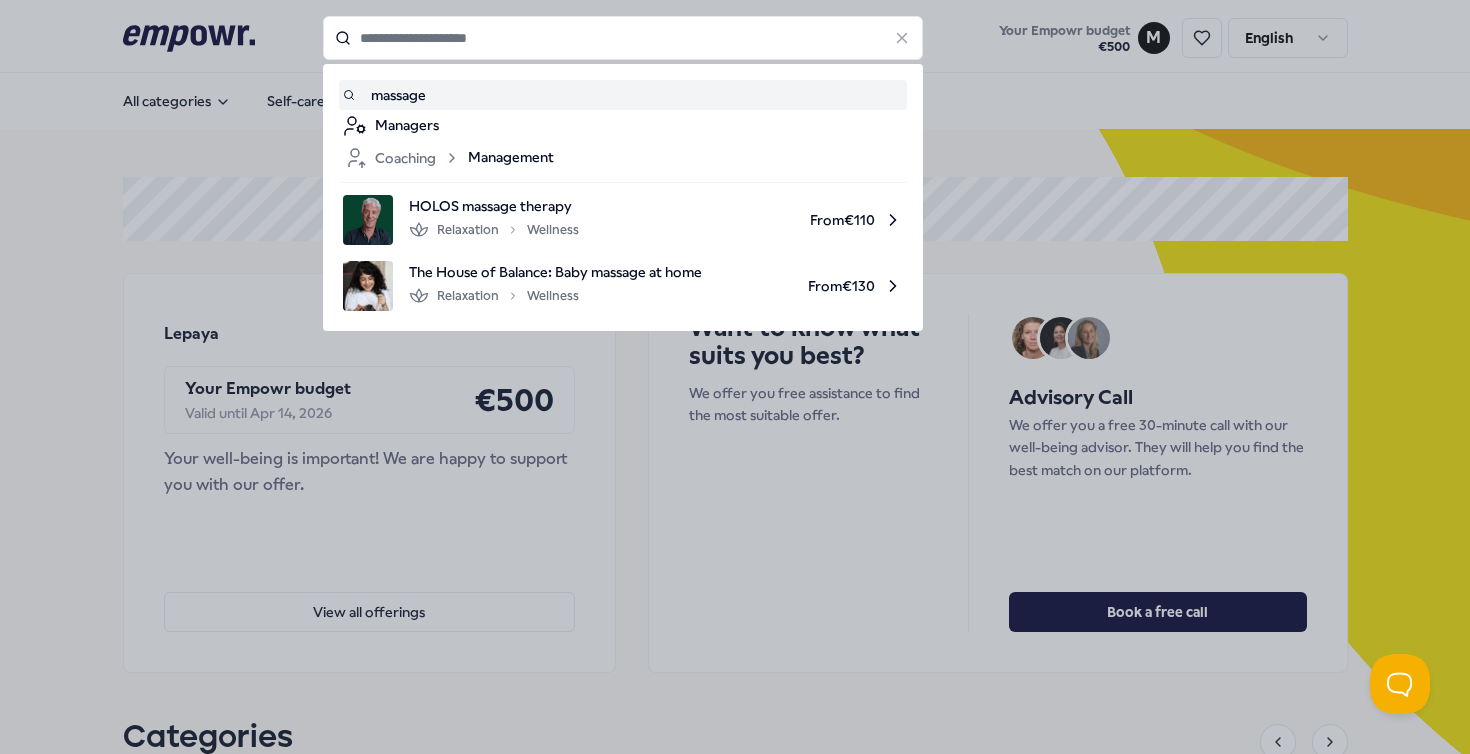 type on "*******" 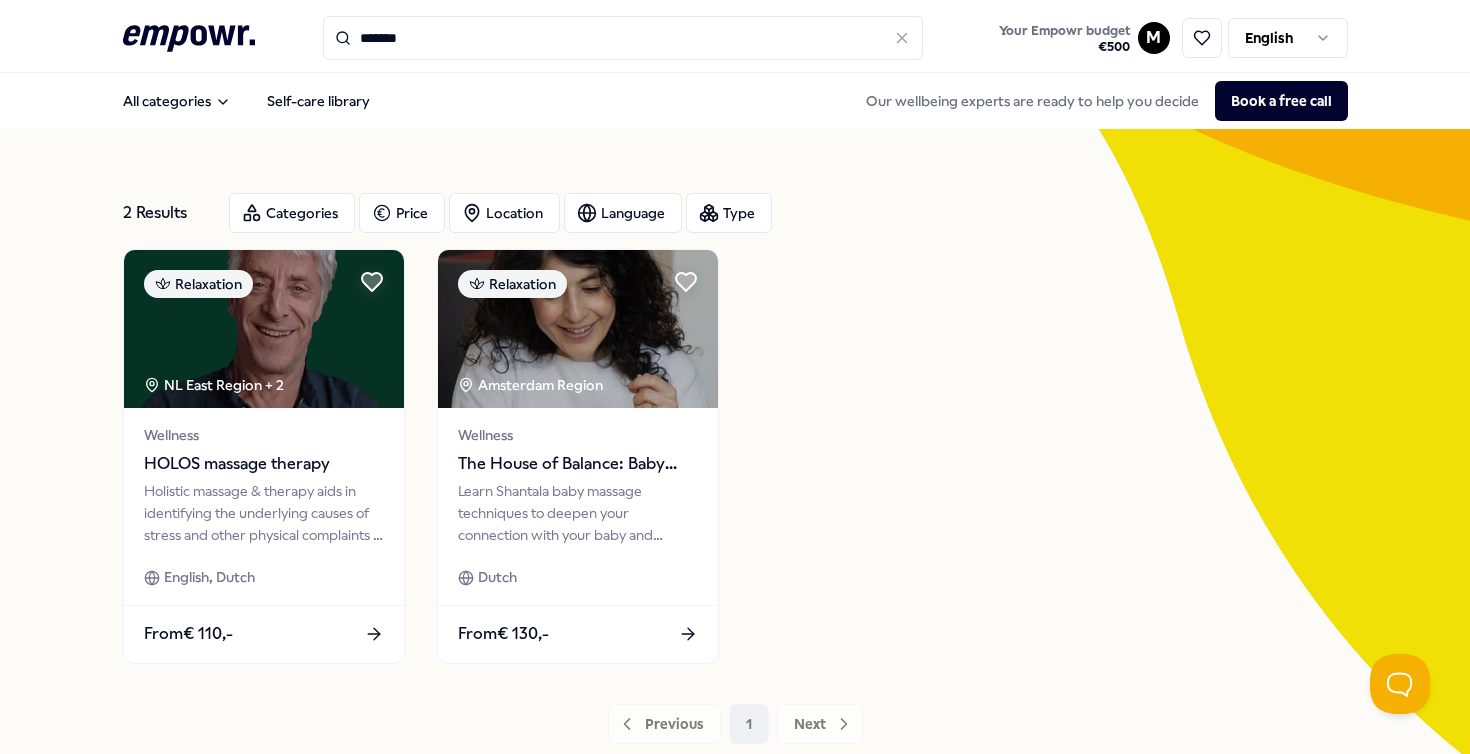 scroll, scrollTop: 0, scrollLeft: 0, axis: both 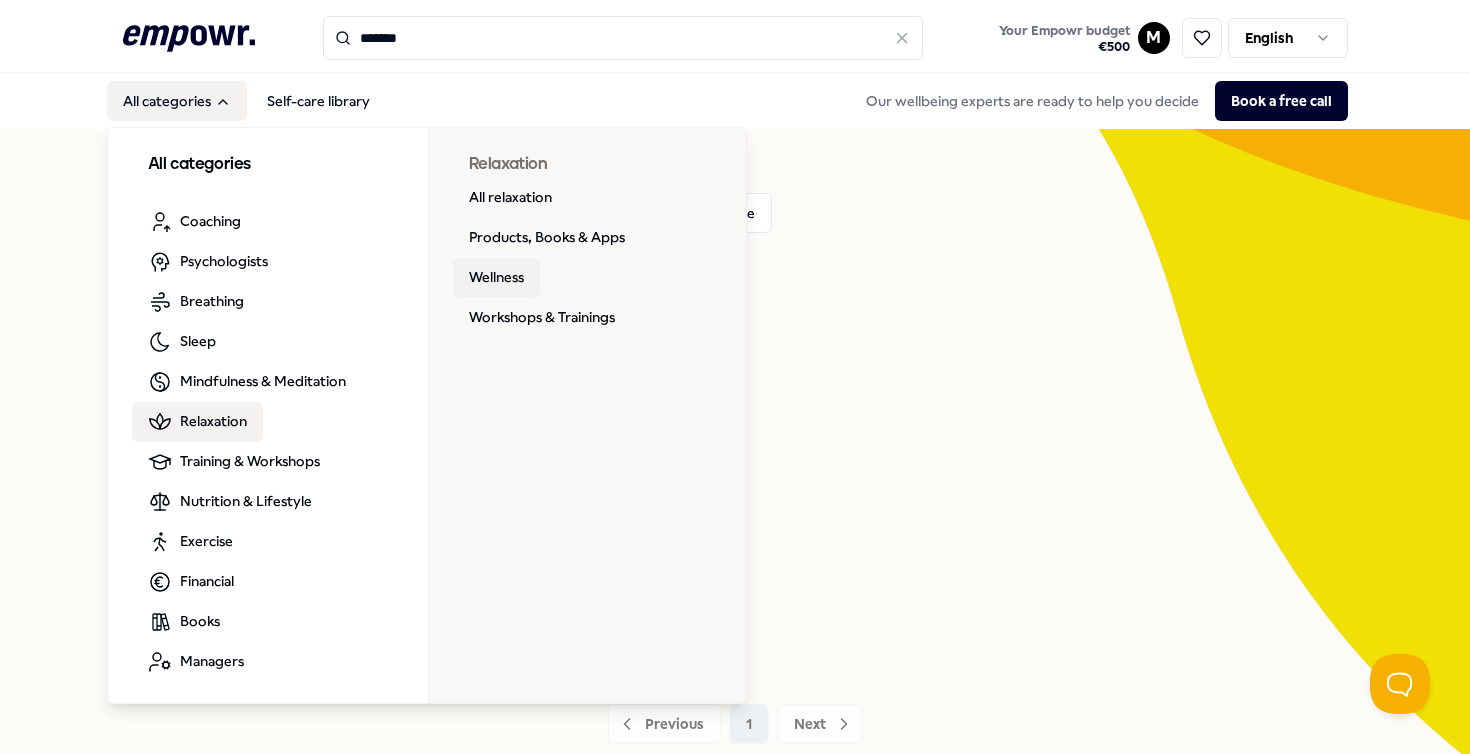 click on "Wellness" at bounding box center [496, 278] 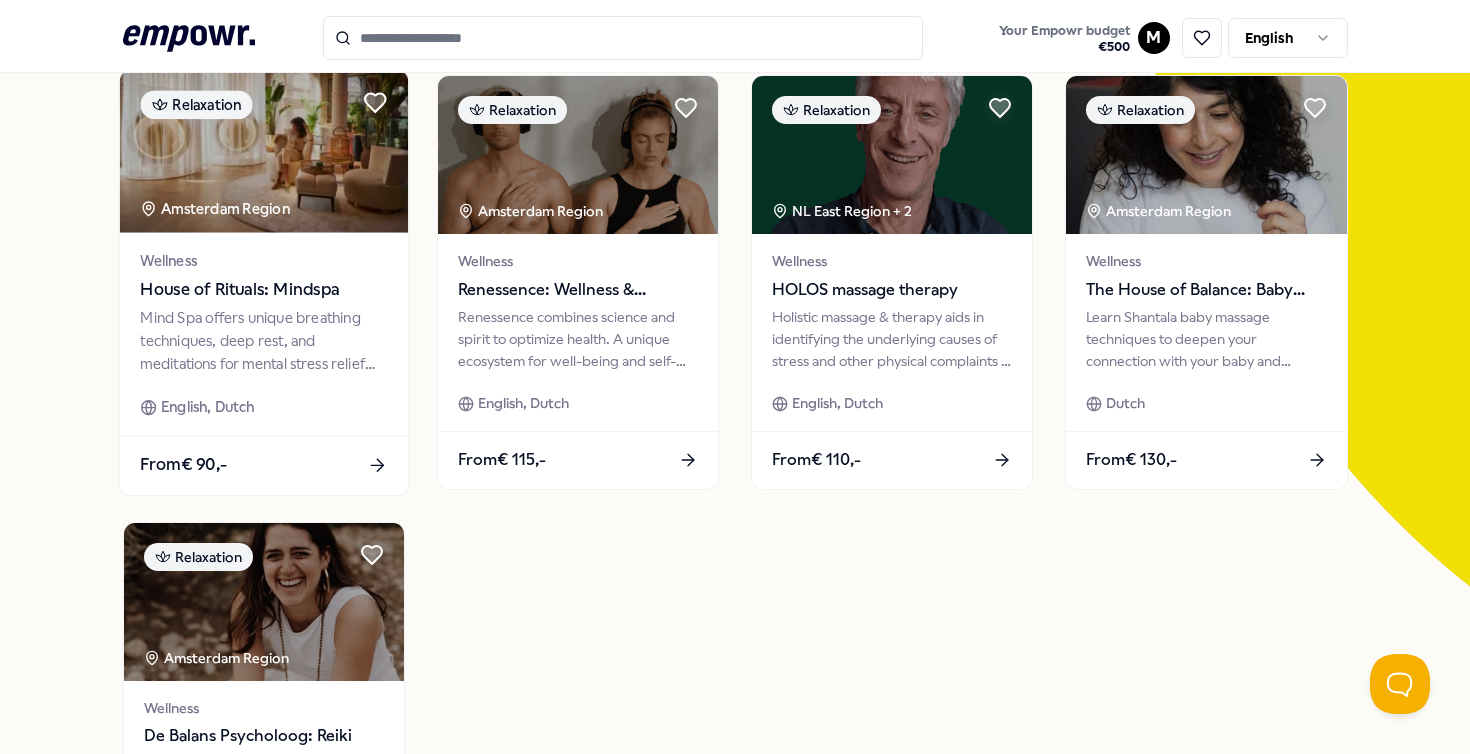 scroll, scrollTop: 175, scrollLeft: 0, axis: vertical 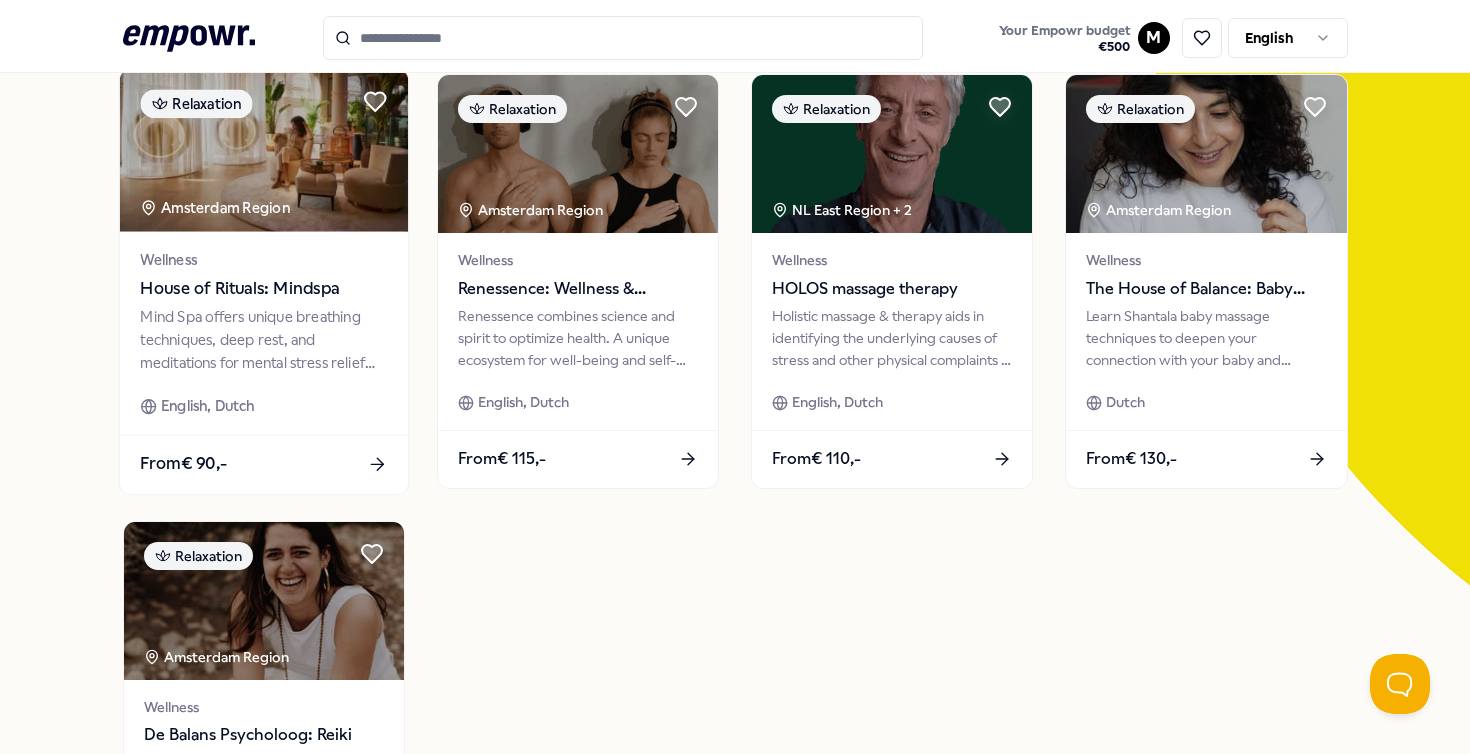 click on "Mind Spa offers unique breathing techniques, deep rest, and meditations for
mental stress relief and relaxation." at bounding box center (263, 339) 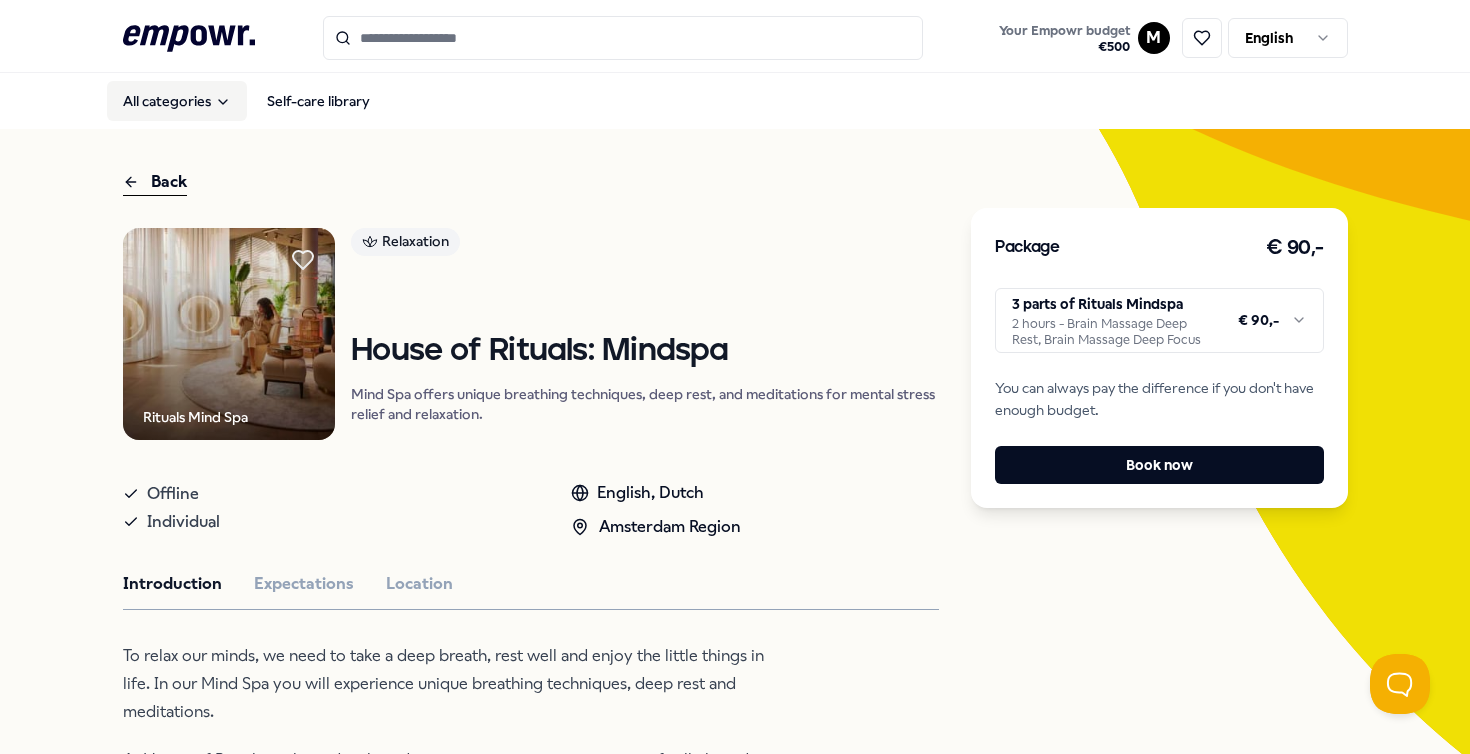 scroll, scrollTop: 0, scrollLeft: 0, axis: both 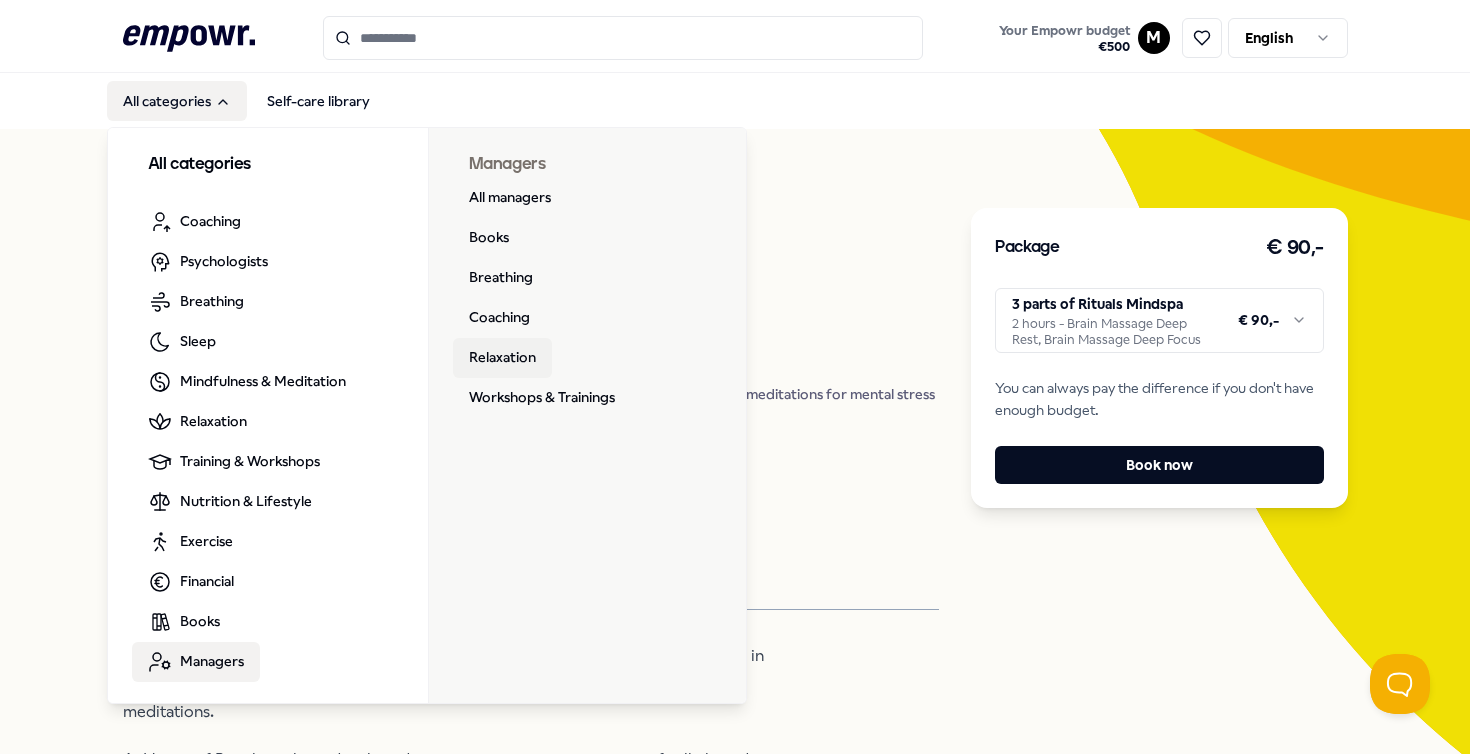click on "Relaxation" at bounding box center (502, 358) 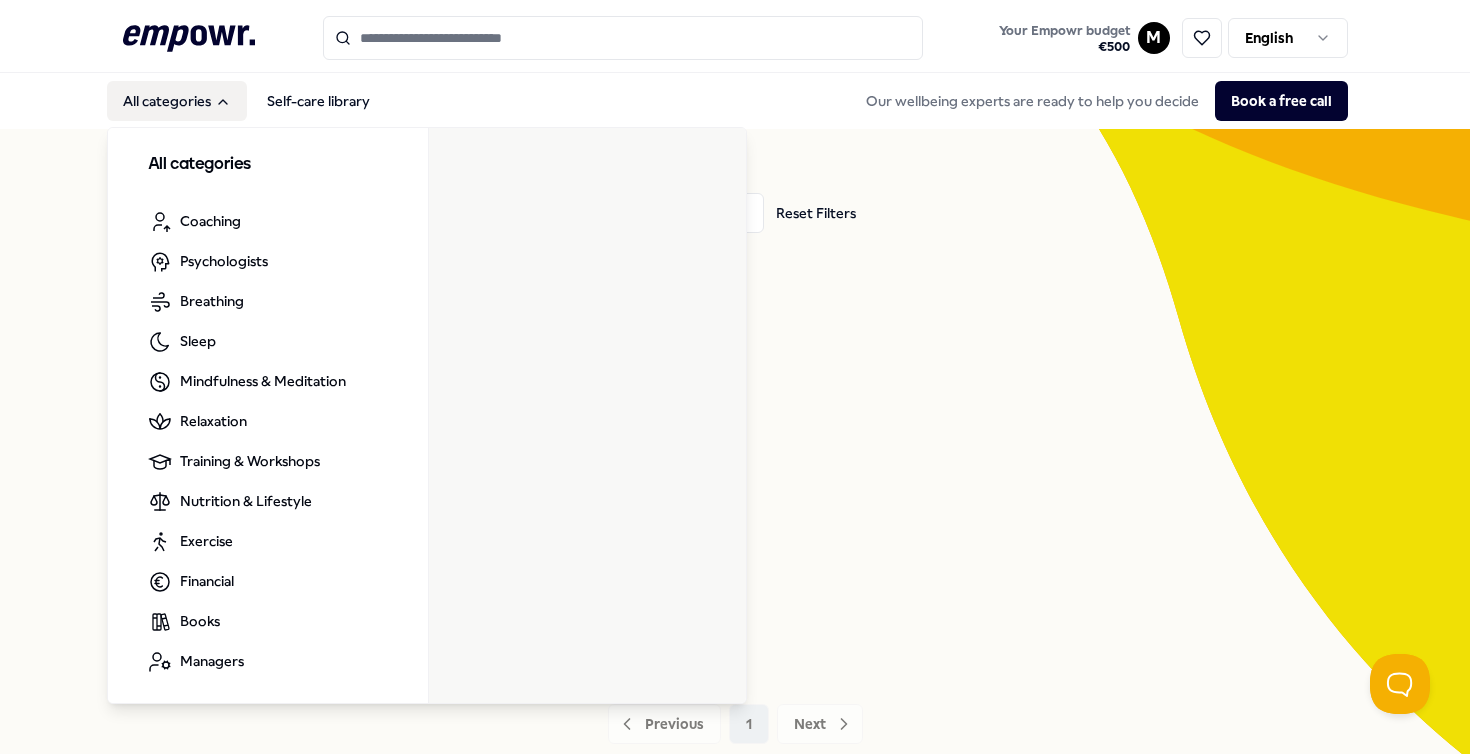 click on "All categories" at bounding box center (177, 101) 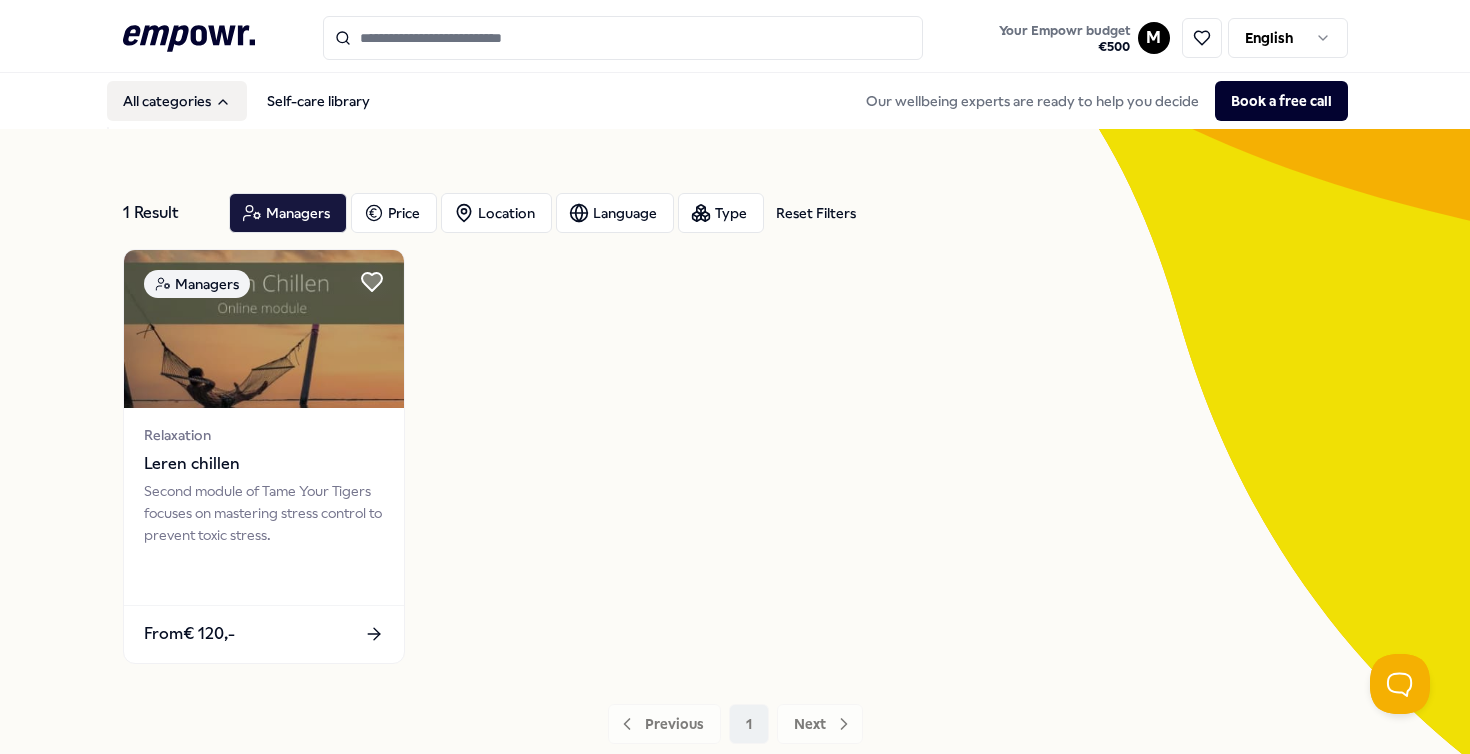 click on "All categories" at bounding box center (177, 101) 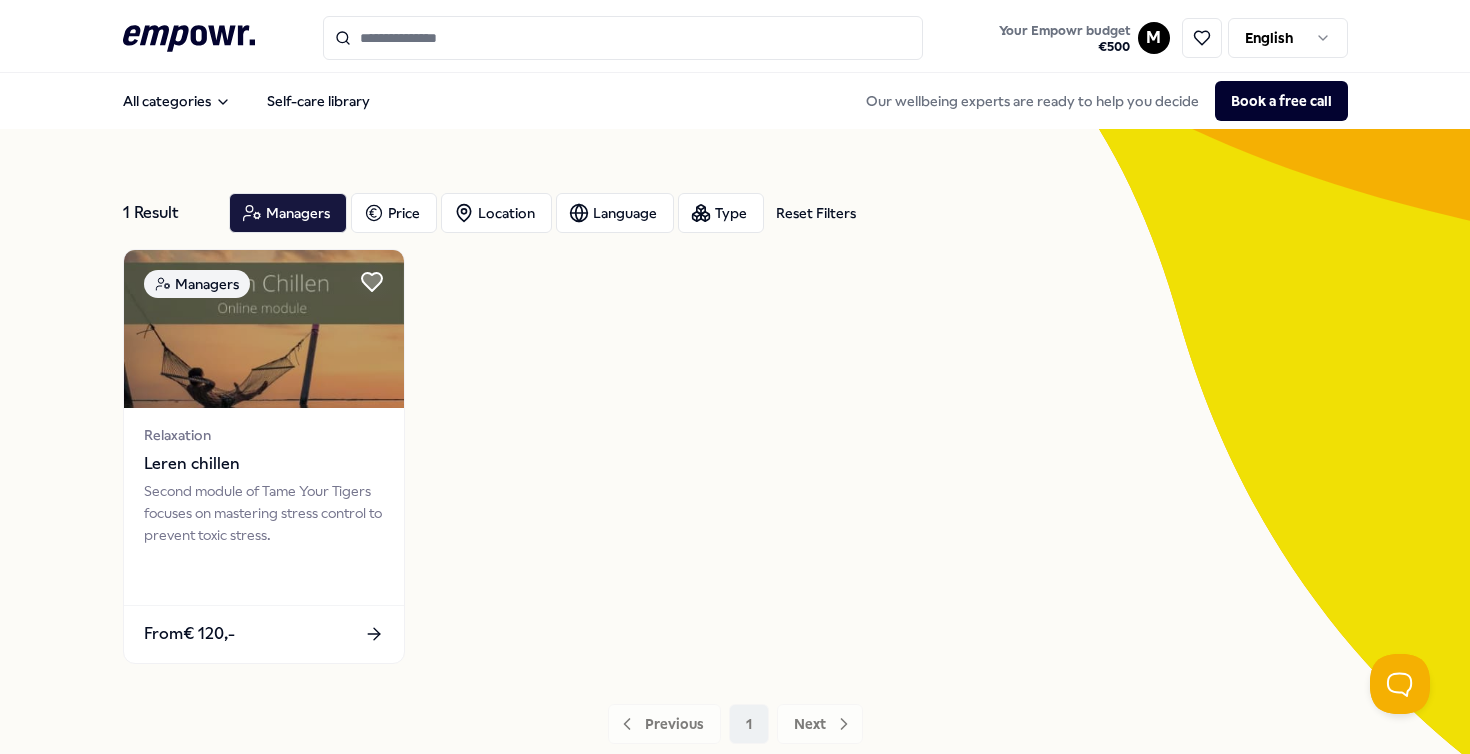 click on ".empowr-logo_svg__cls-1{fill:#03032f}" 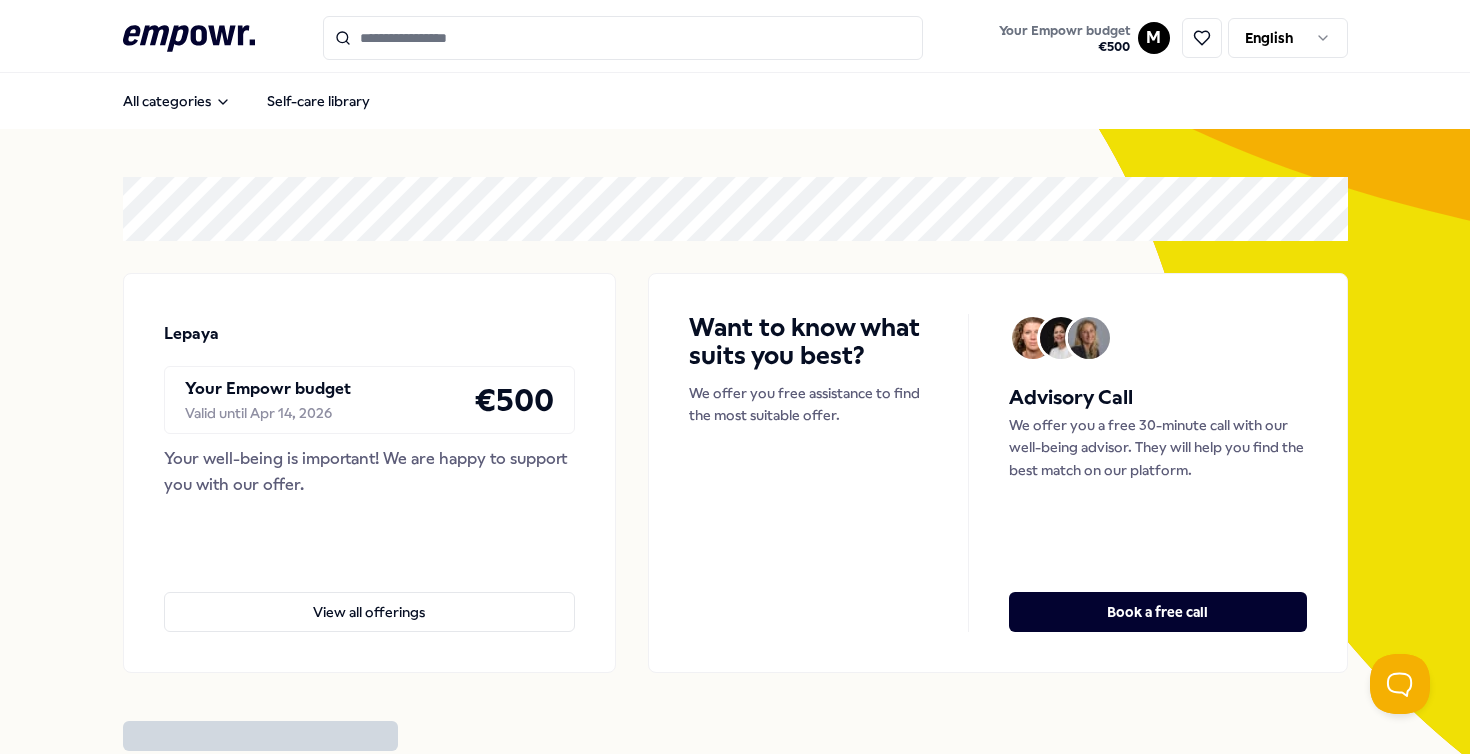 click on ".empowr-logo_svg__cls-1{fill:#03032f}" 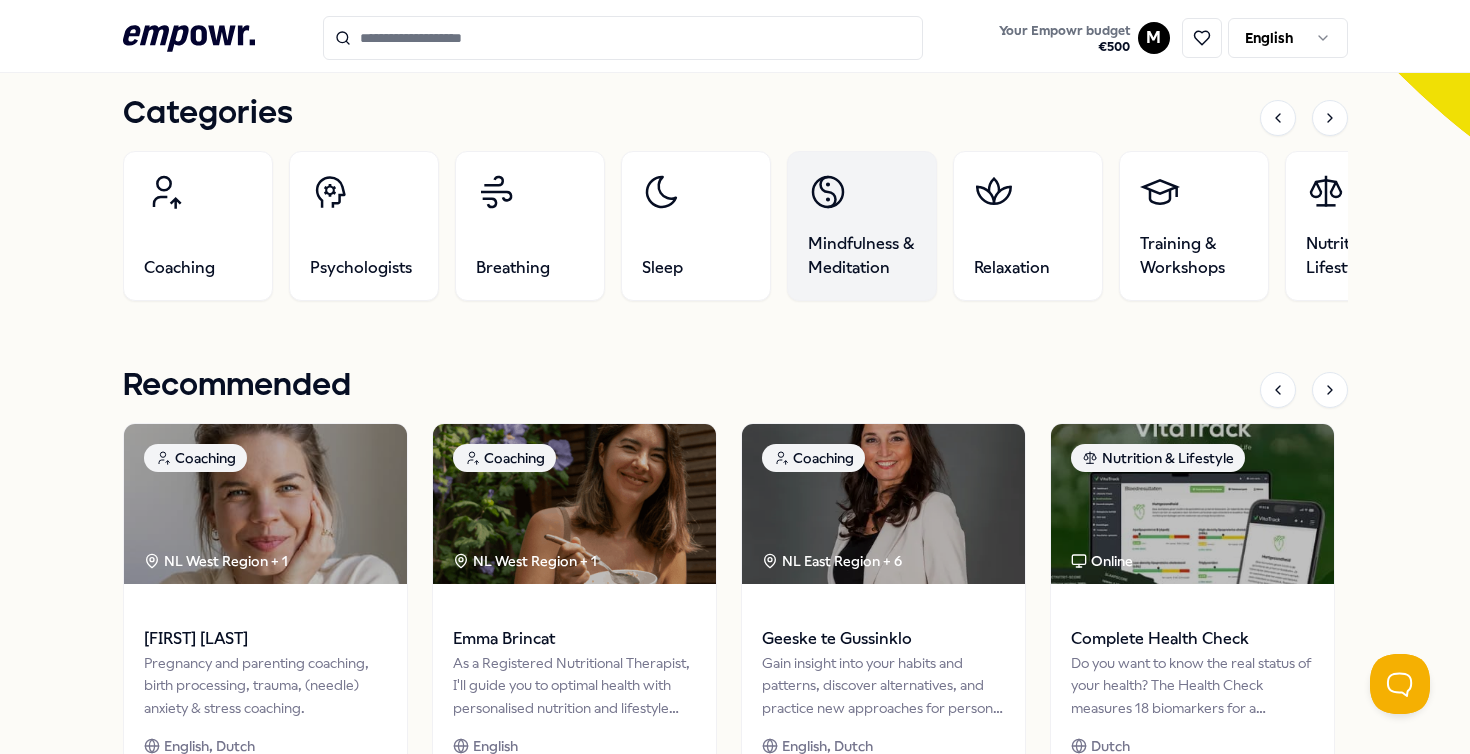 scroll, scrollTop: 633, scrollLeft: 0, axis: vertical 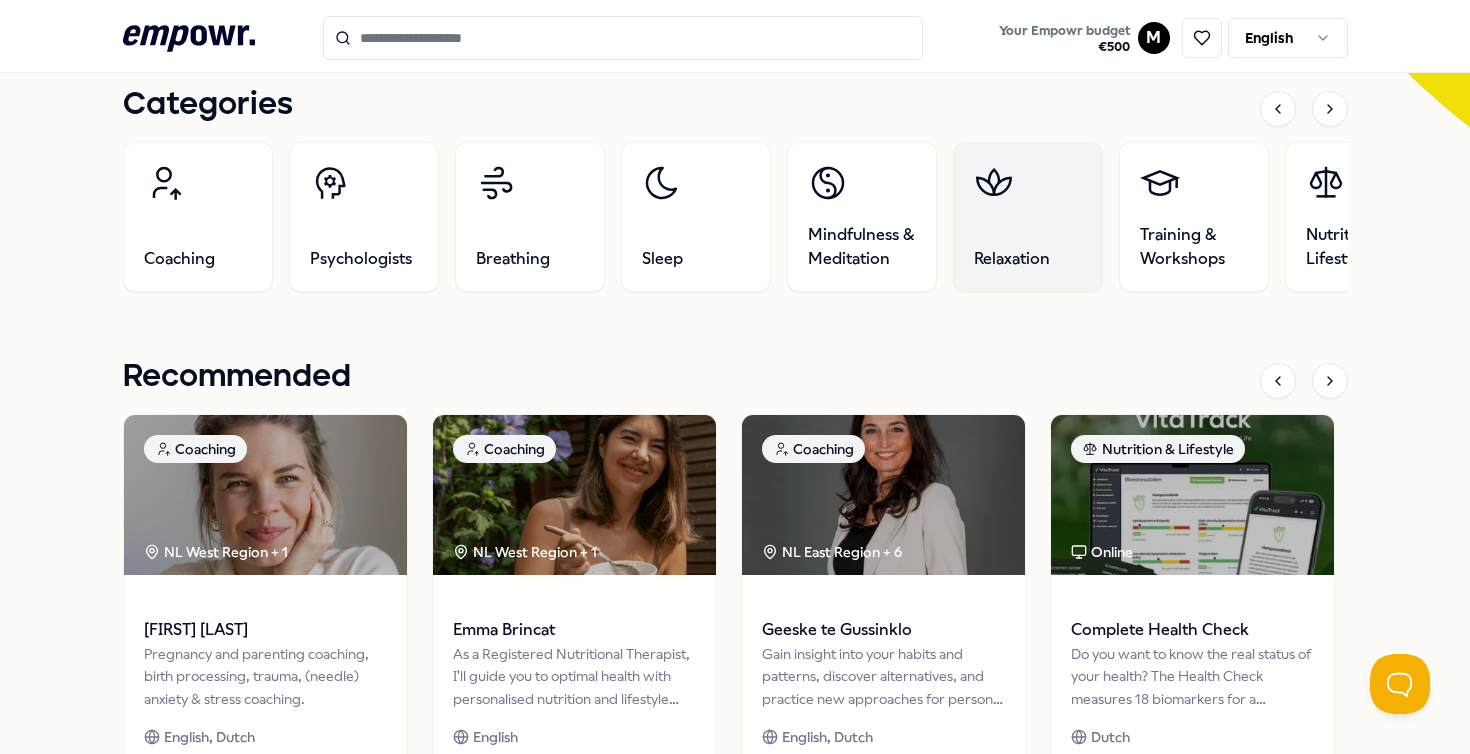 click on "Relaxation" at bounding box center (1028, 217) 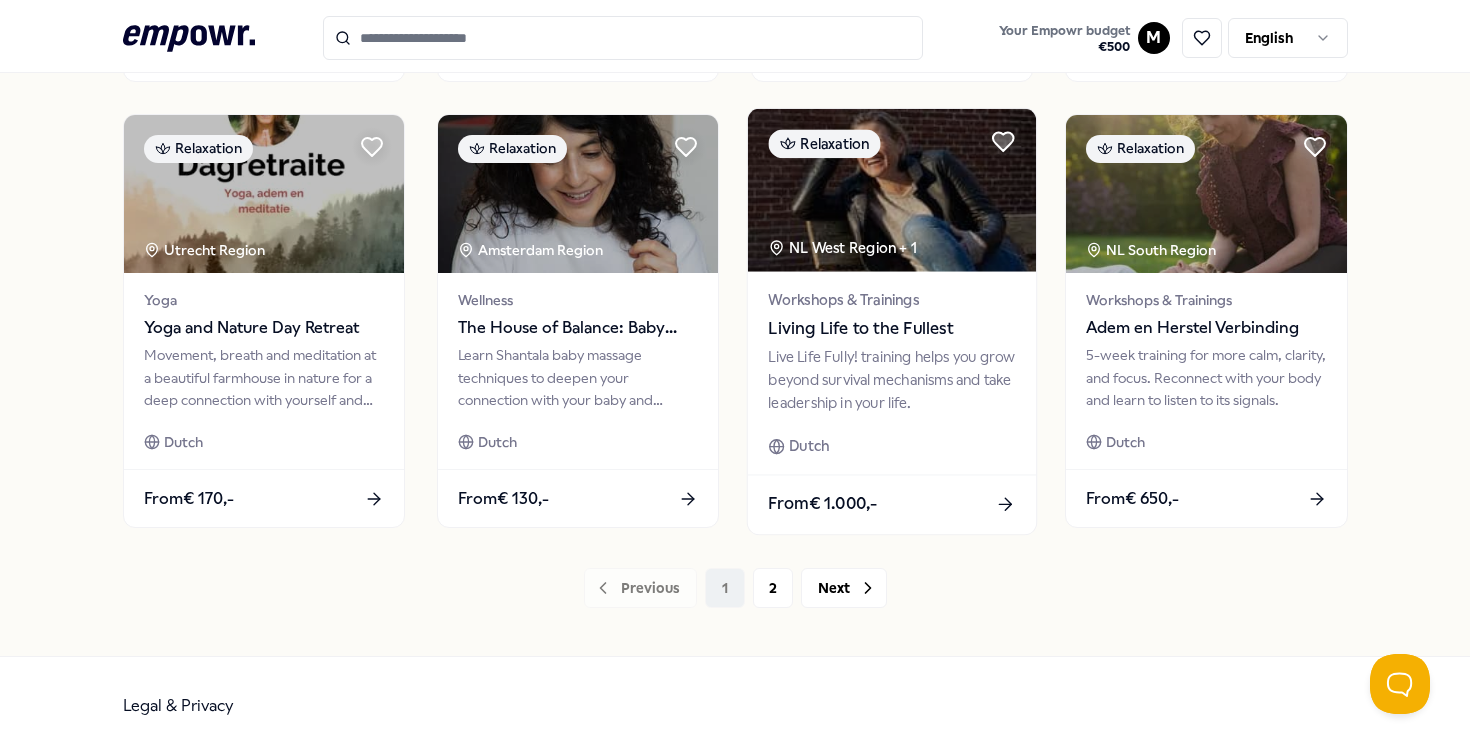 scroll, scrollTop: 1028, scrollLeft: 0, axis: vertical 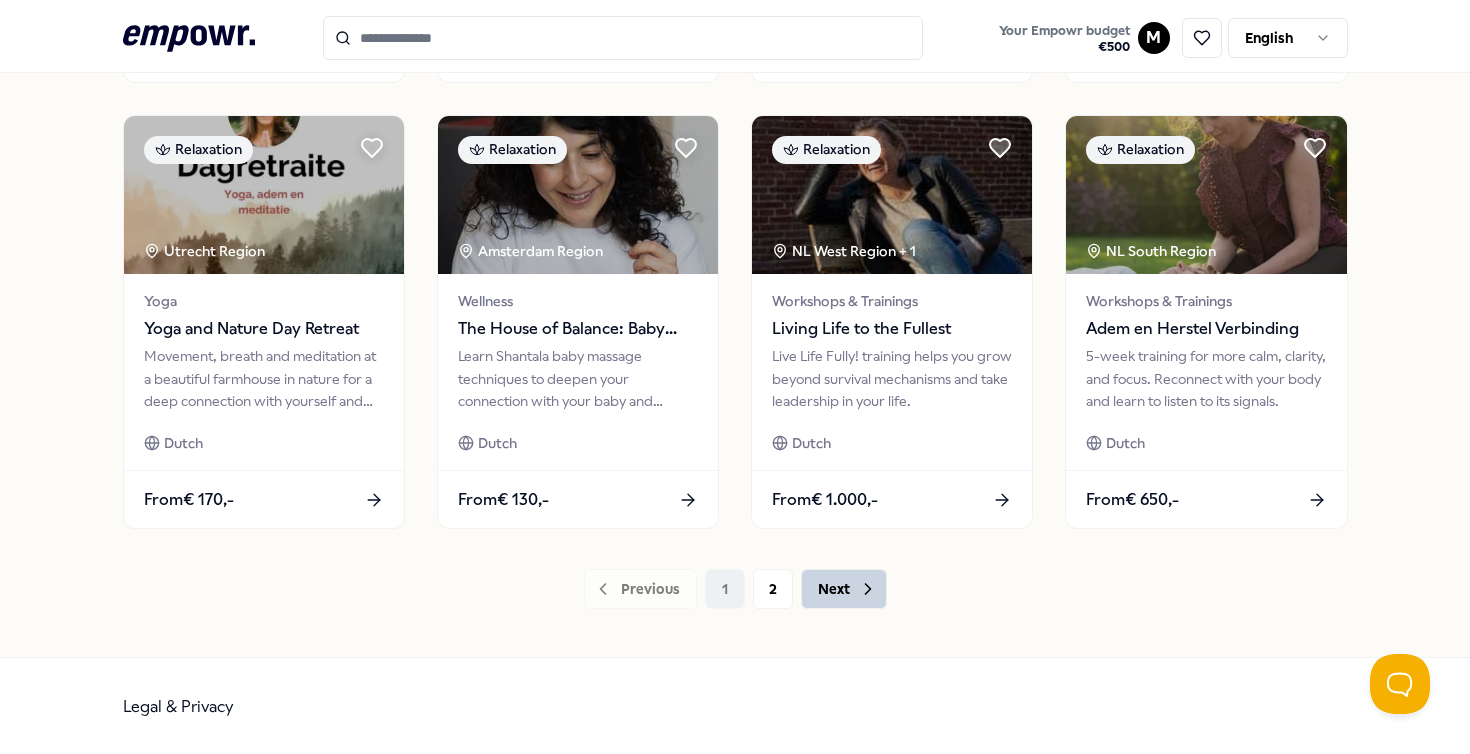 click on "Next" at bounding box center [844, 589] 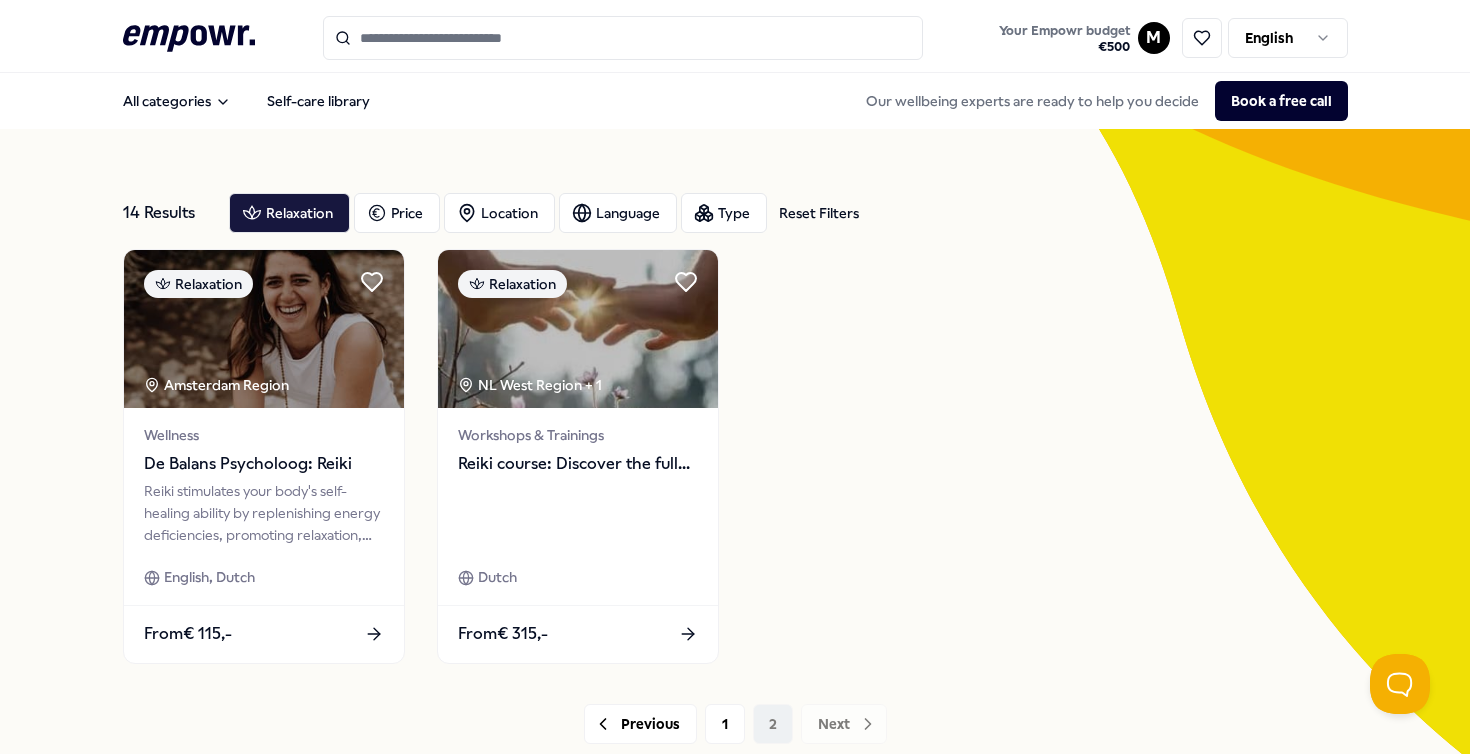 scroll, scrollTop: 0, scrollLeft: 0, axis: both 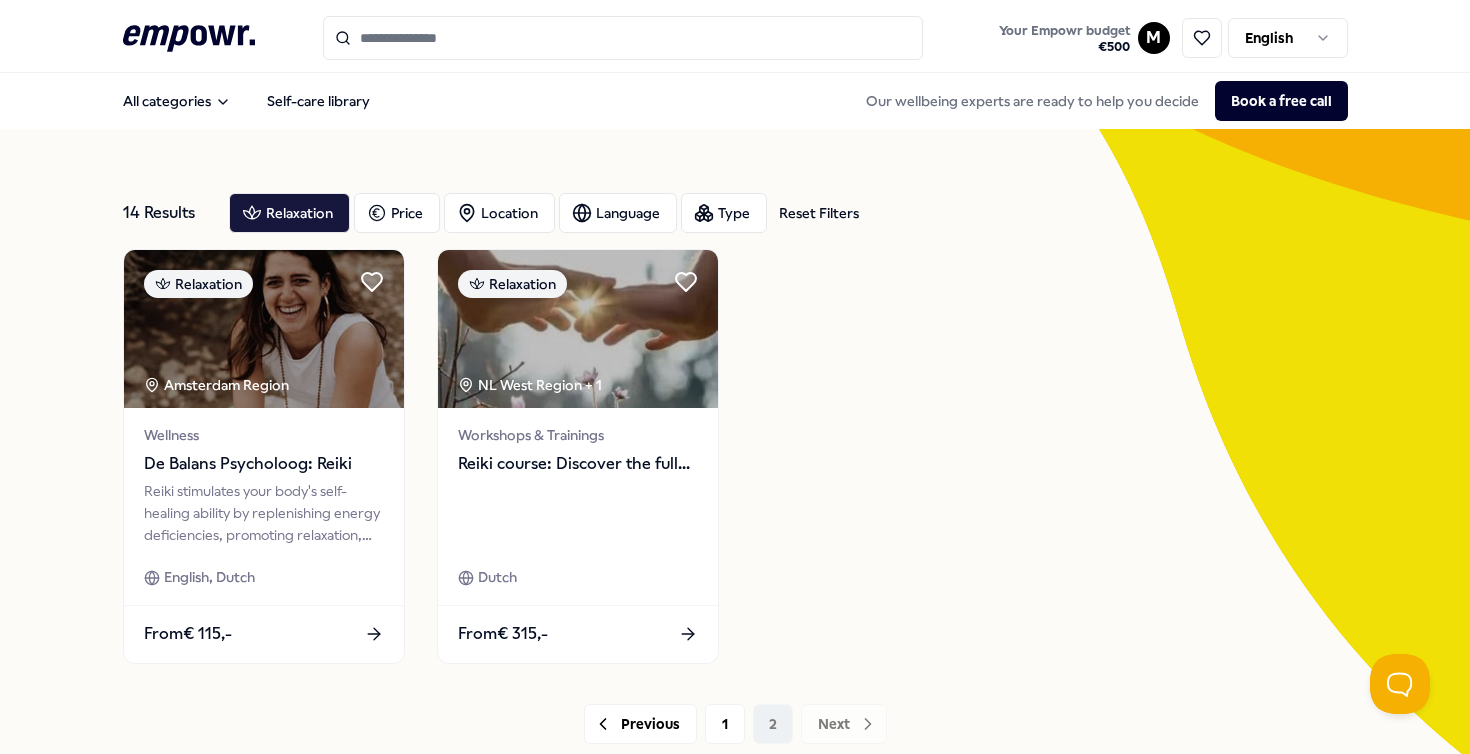 click at bounding box center [623, 38] 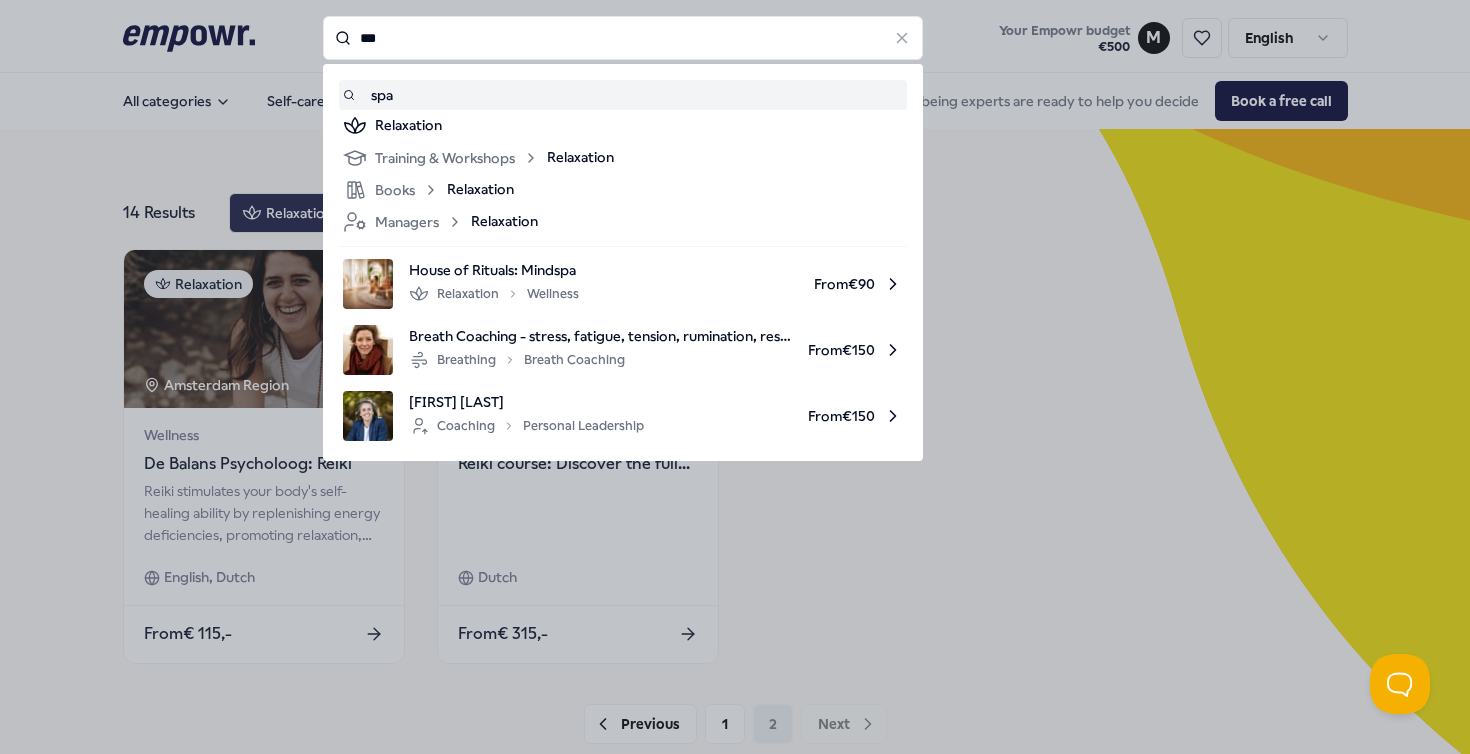 click on "spa" at bounding box center (623, 95) 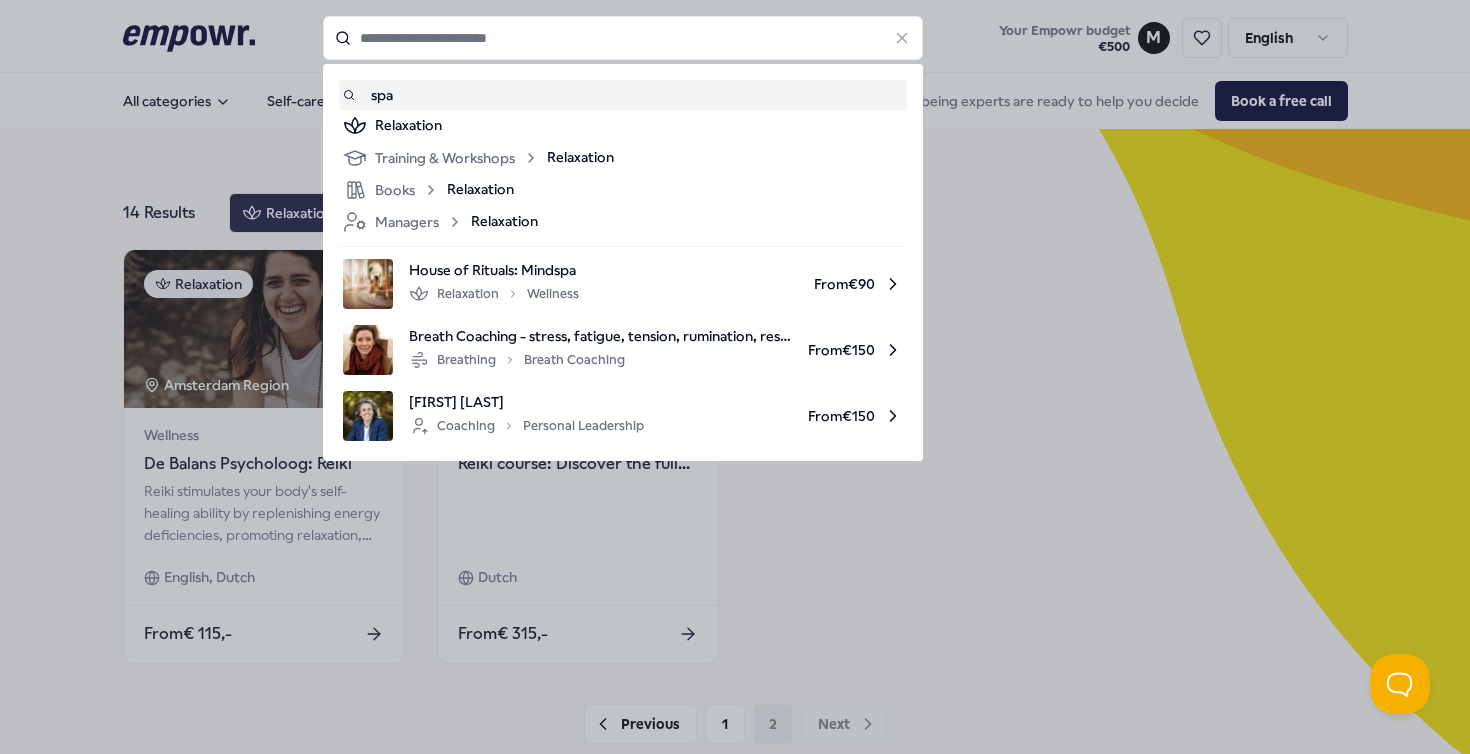 type on "***" 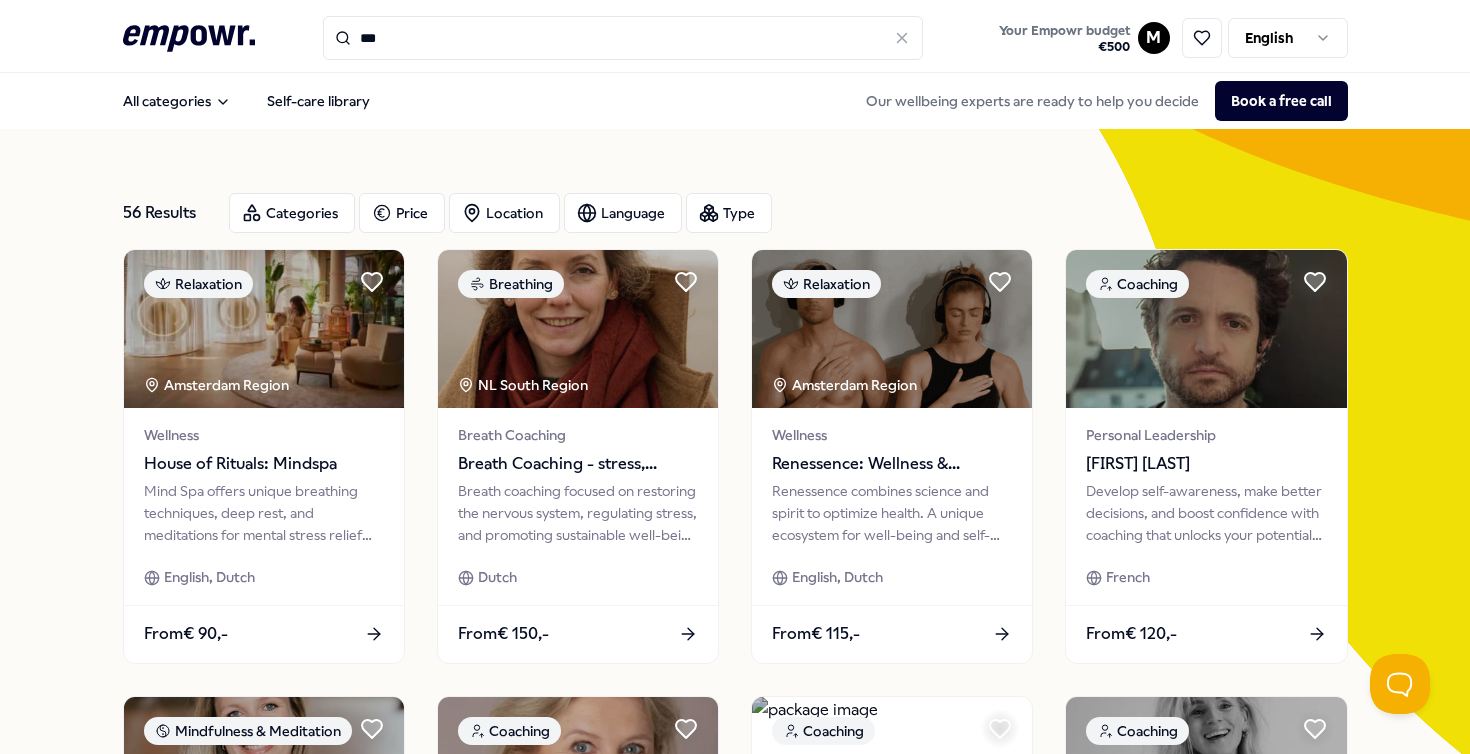 scroll, scrollTop: 0, scrollLeft: 0, axis: both 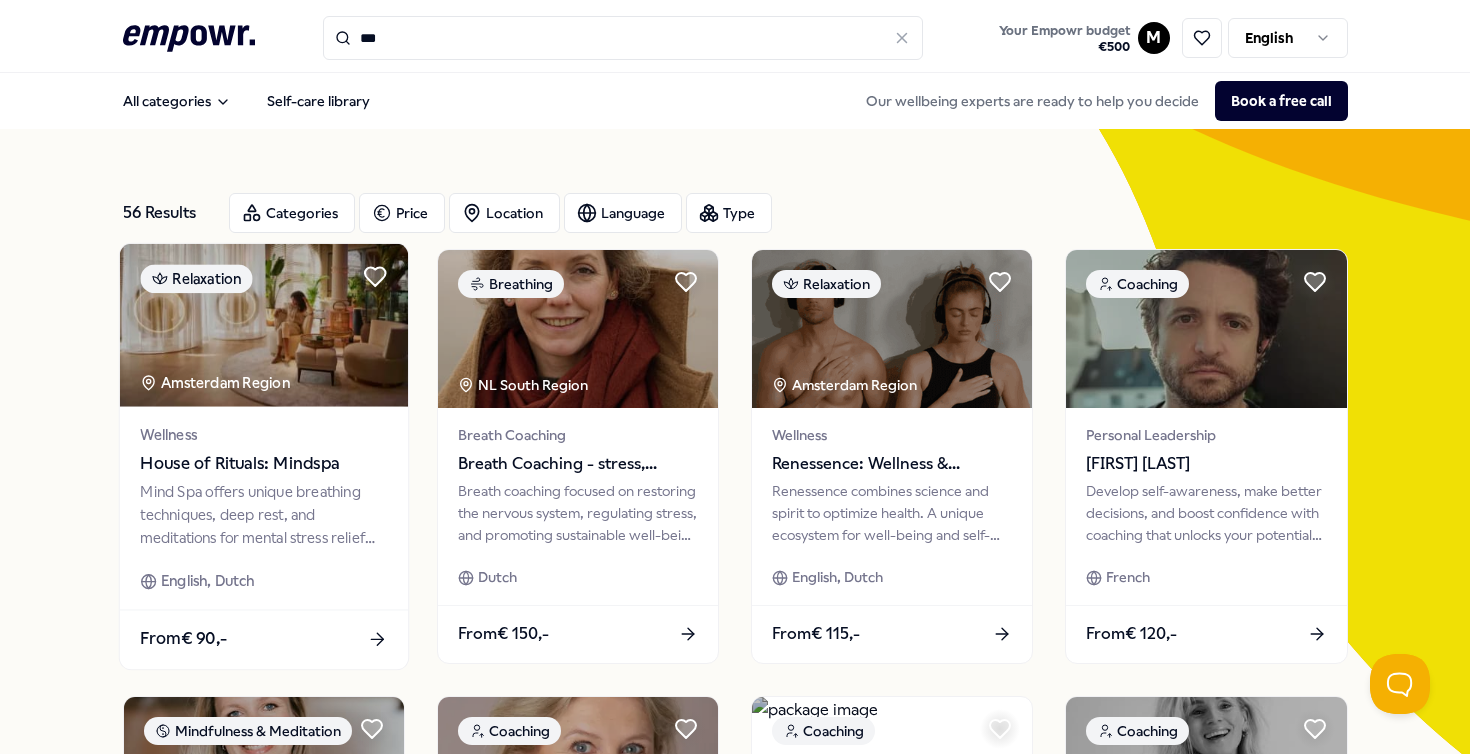 click on "House of Rituals: Mindspa" at bounding box center [263, 463] 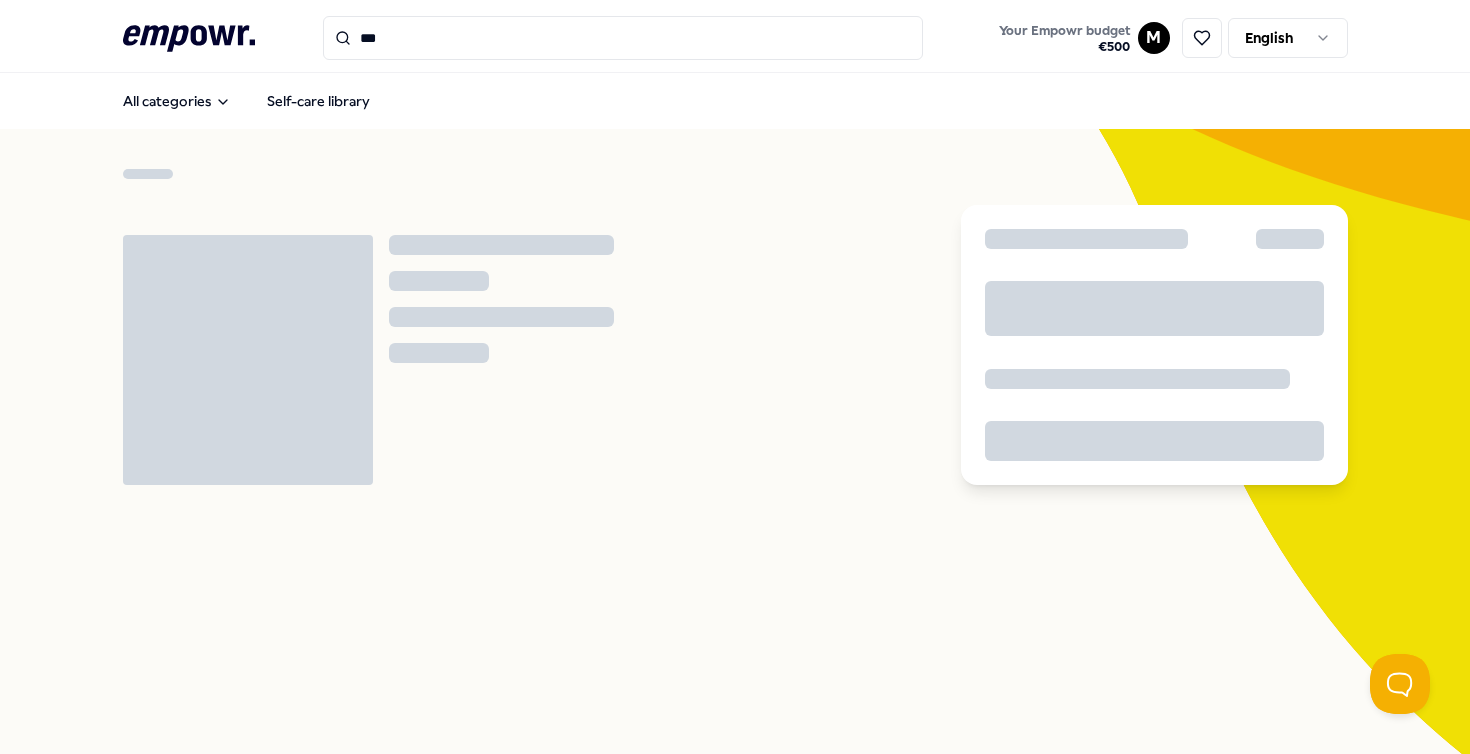 type 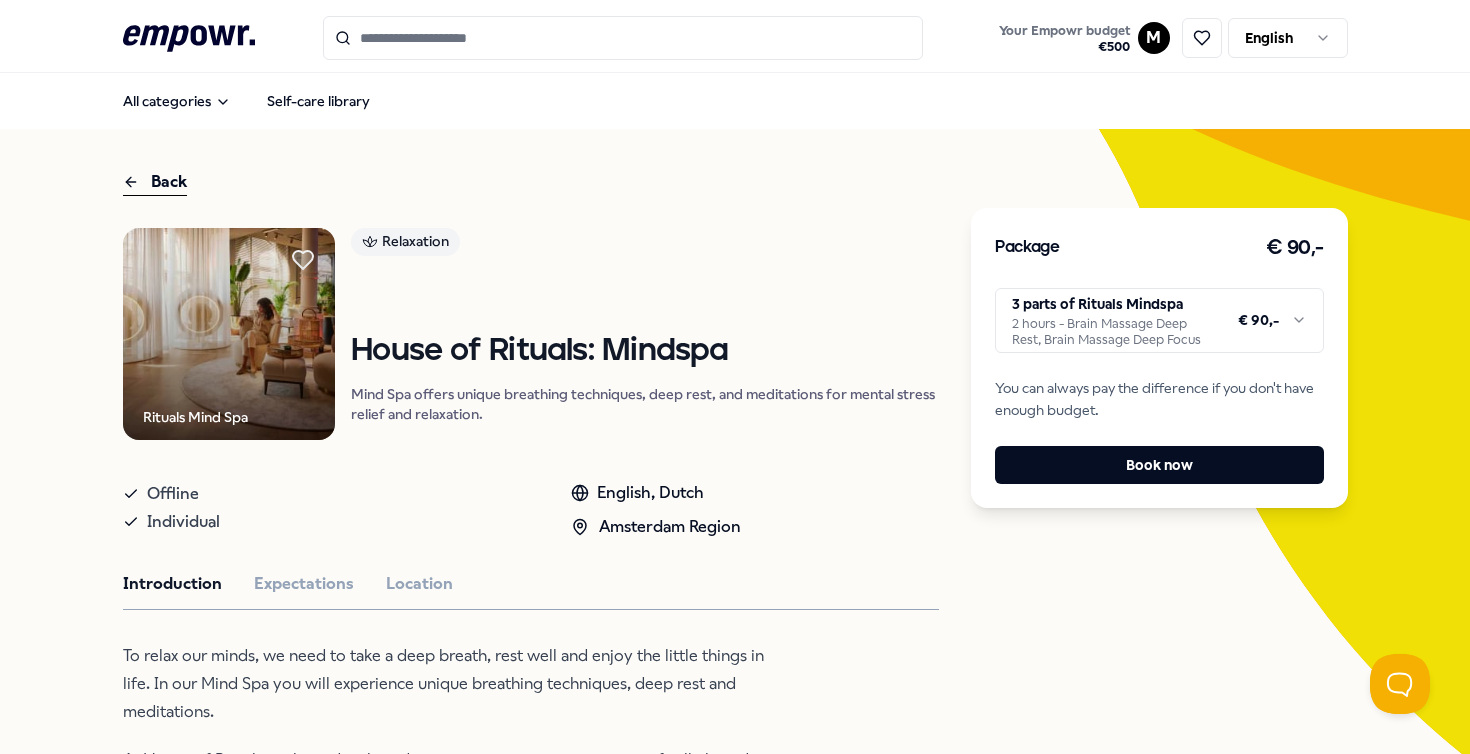 scroll, scrollTop: 0, scrollLeft: 0, axis: both 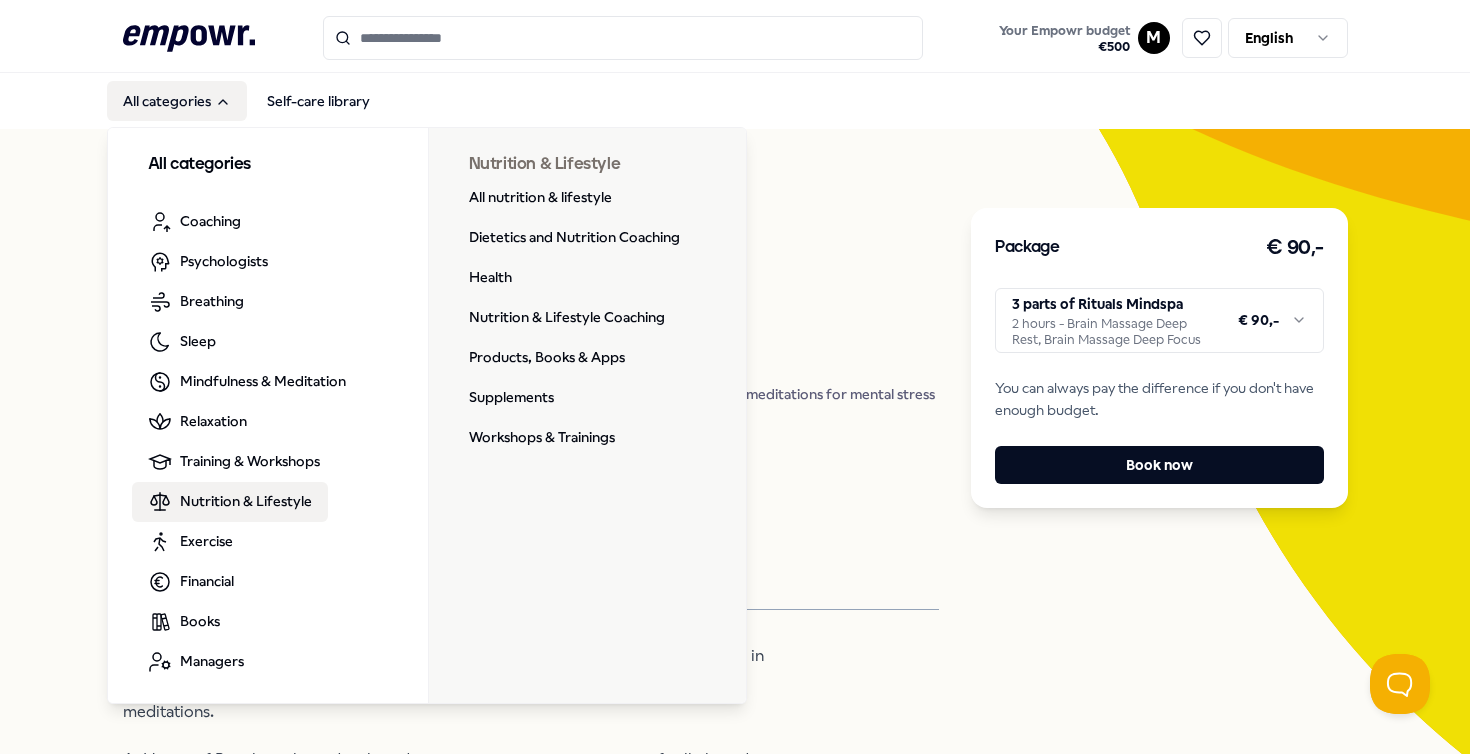 click on "Nutrition & Lifestyle" at bounding box center (246, 501) 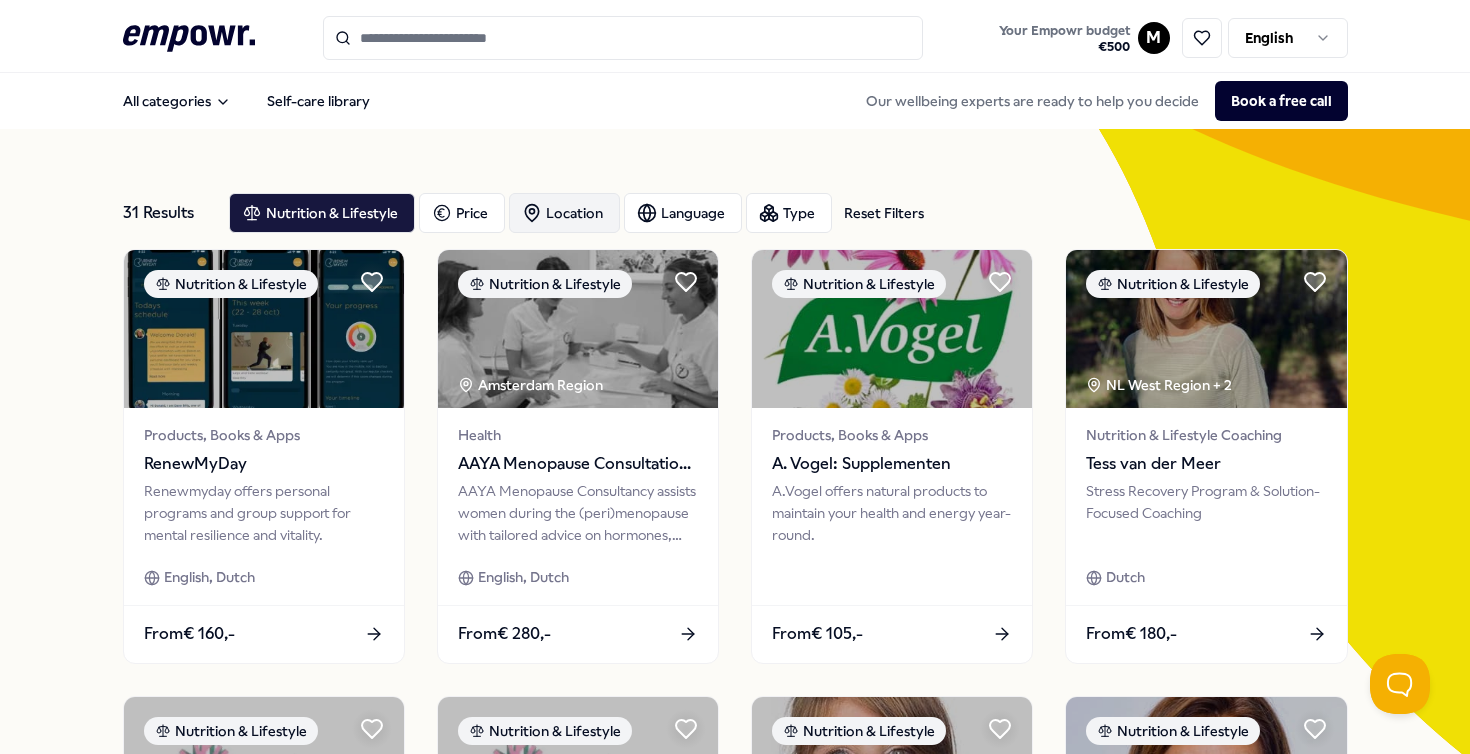 click on "Location" at bounding box center (564, 213) 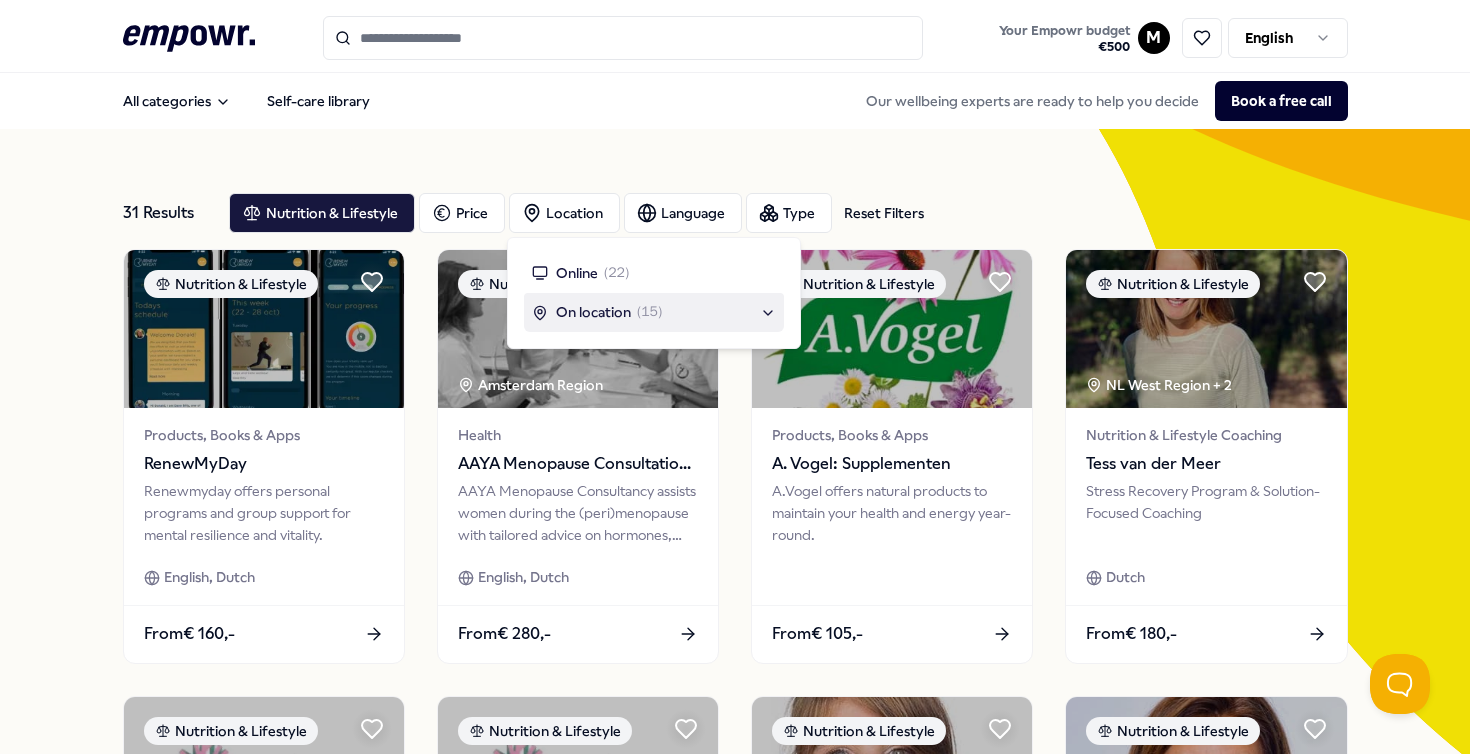 click on "On location" at bounding box center [593, 312] 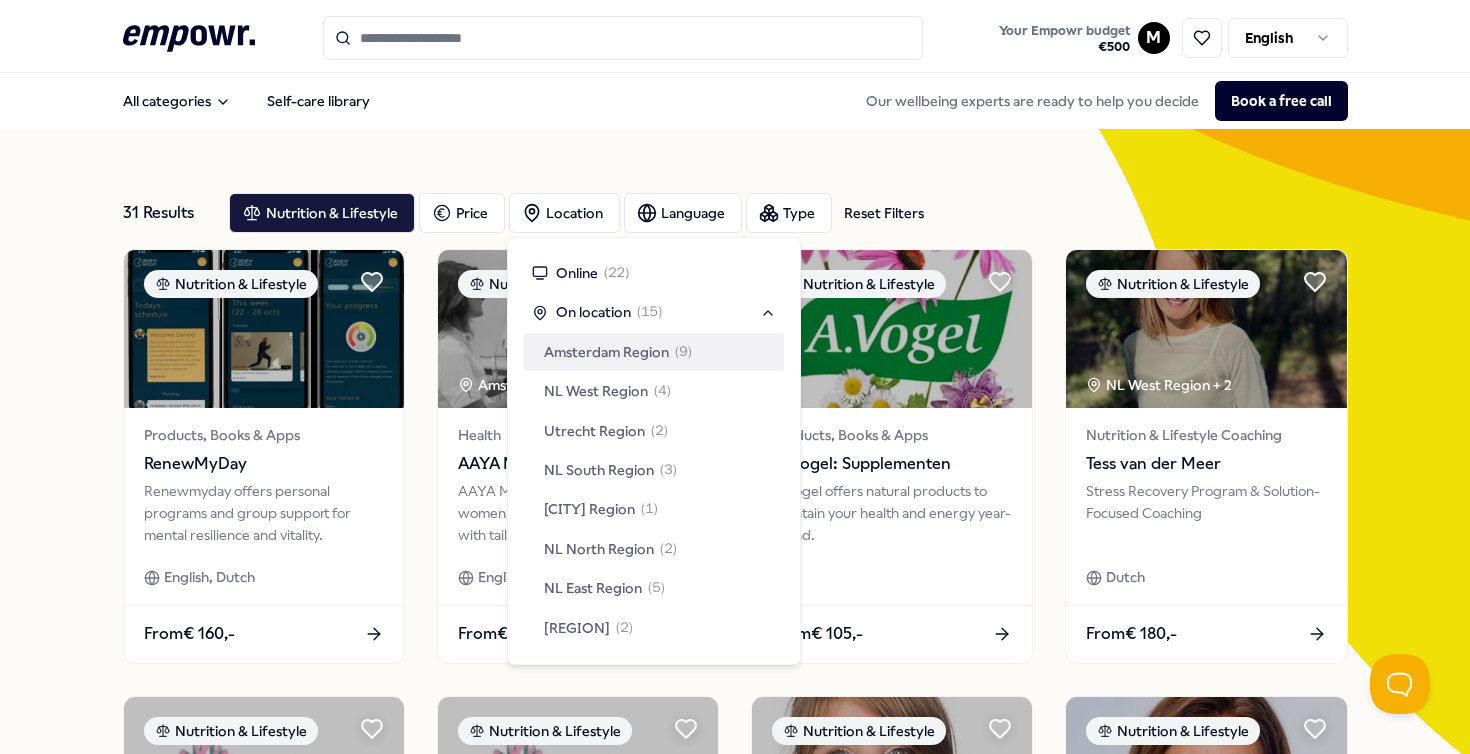 click on "Amsterdam Region" at bounding box center [606, 352] 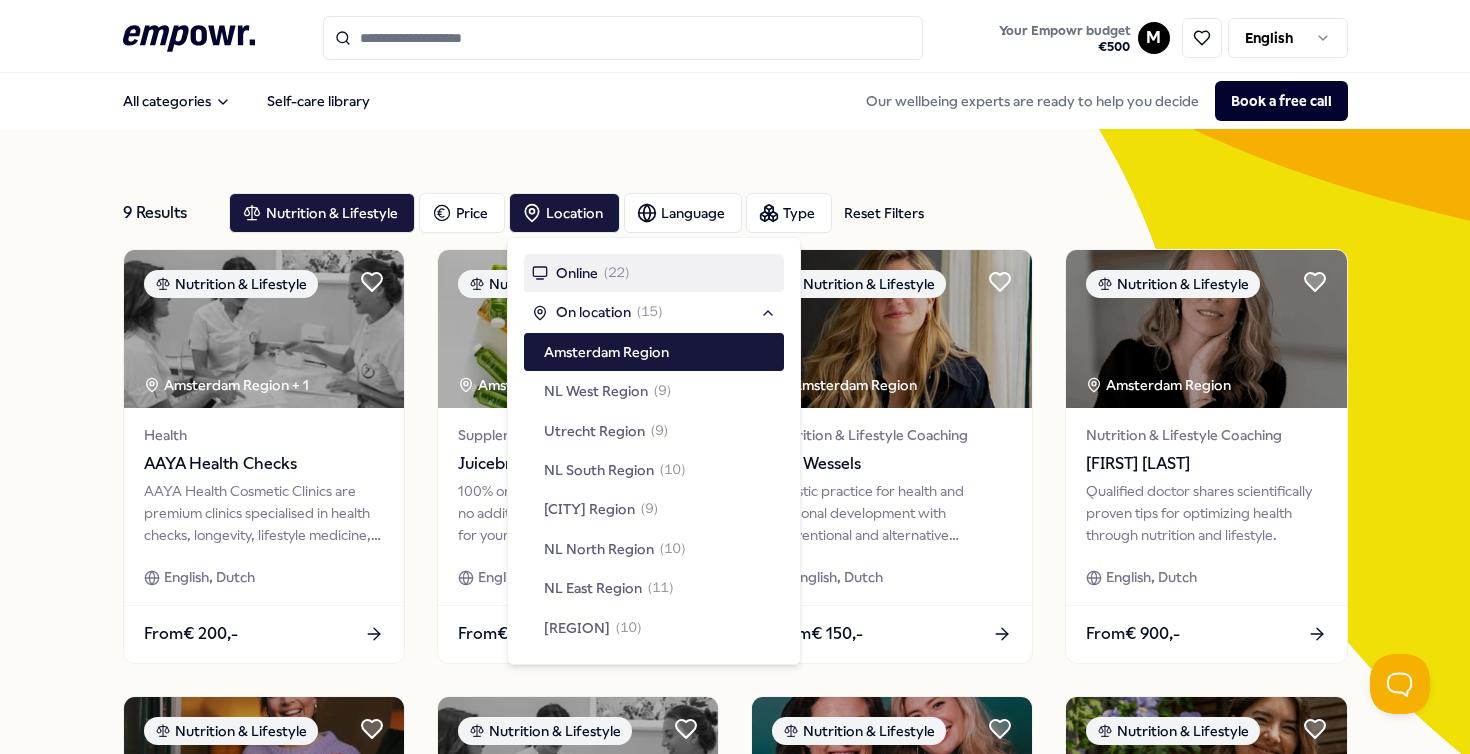 click on "All categories   Self-care library Our wellbeing experts are ready to help you decide Book a free call" at bounding box center [735, 101] 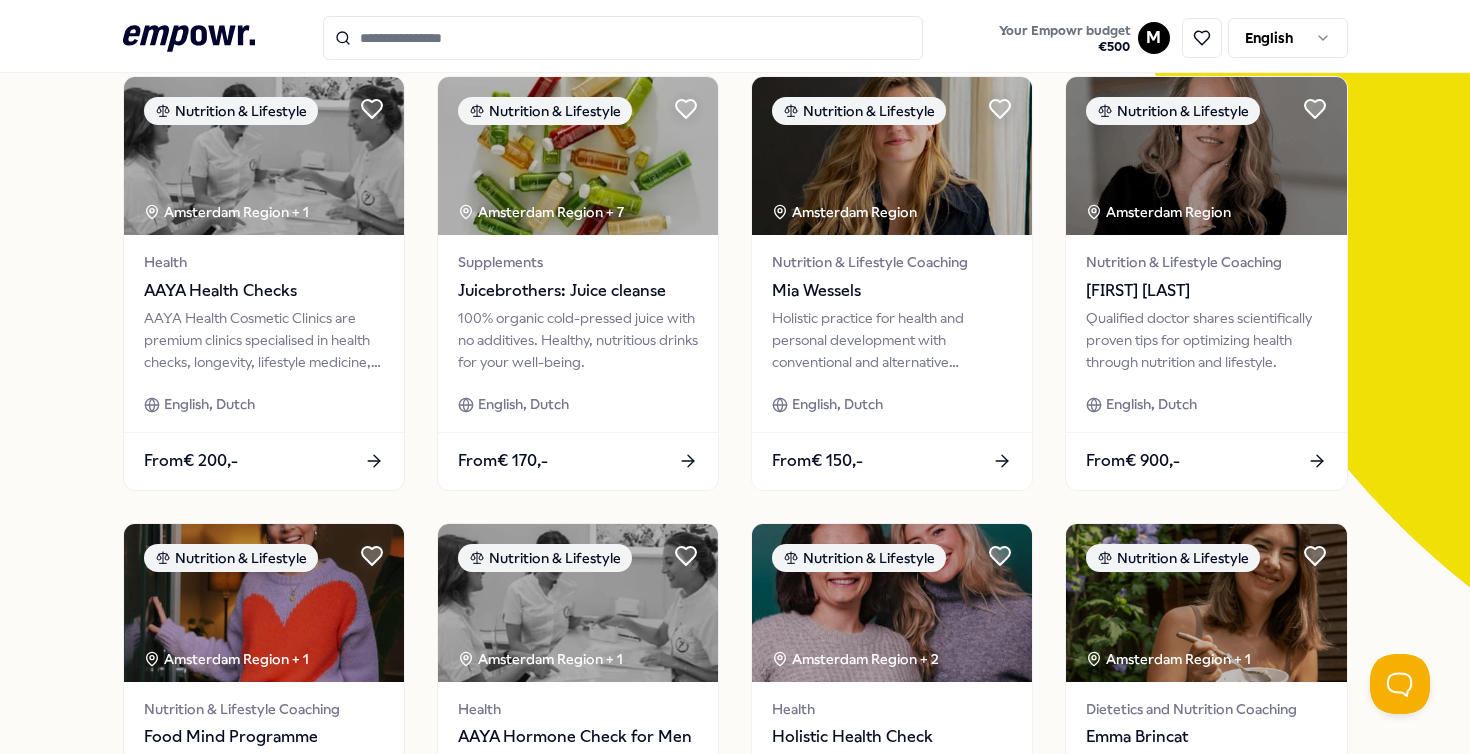 scroll, scrollTop: 221, scrollLeft: 0, axis: vertical 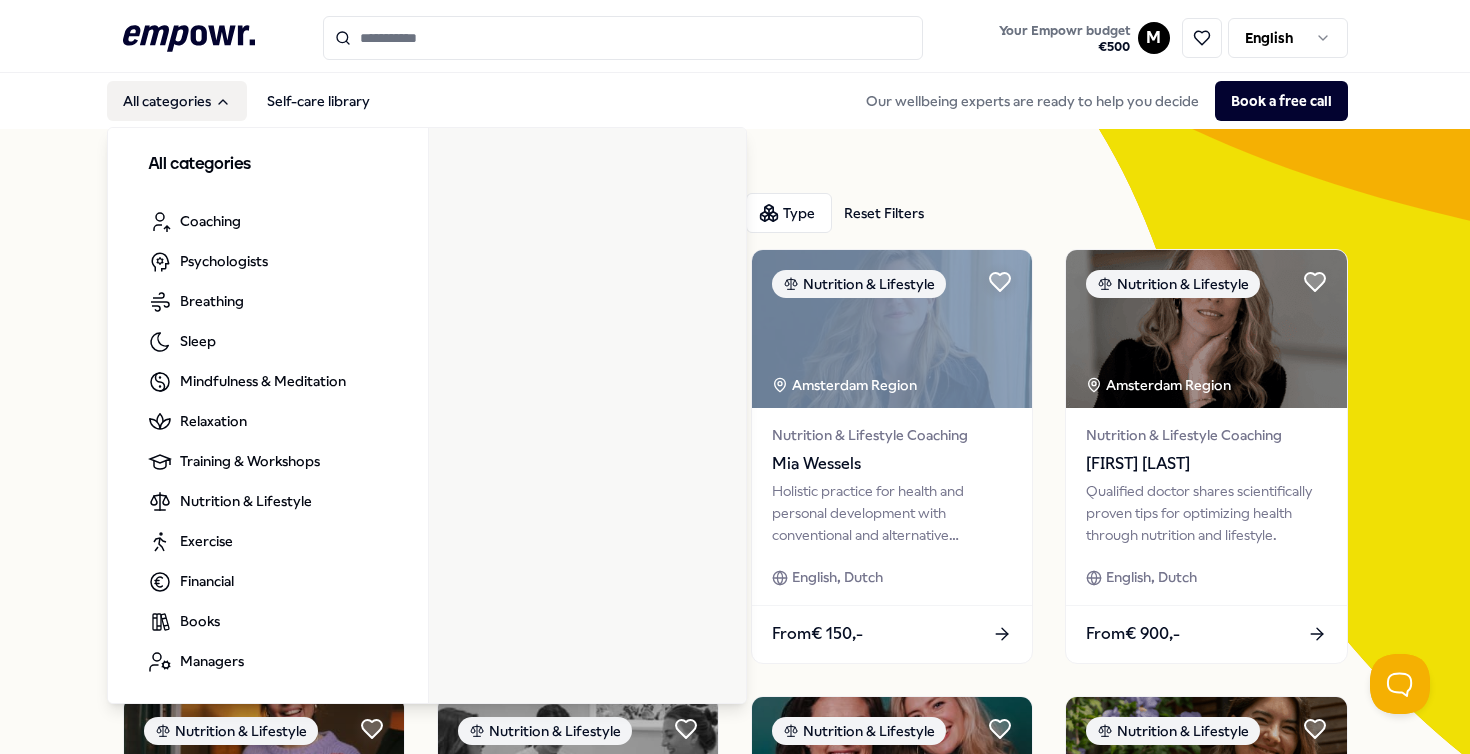 click 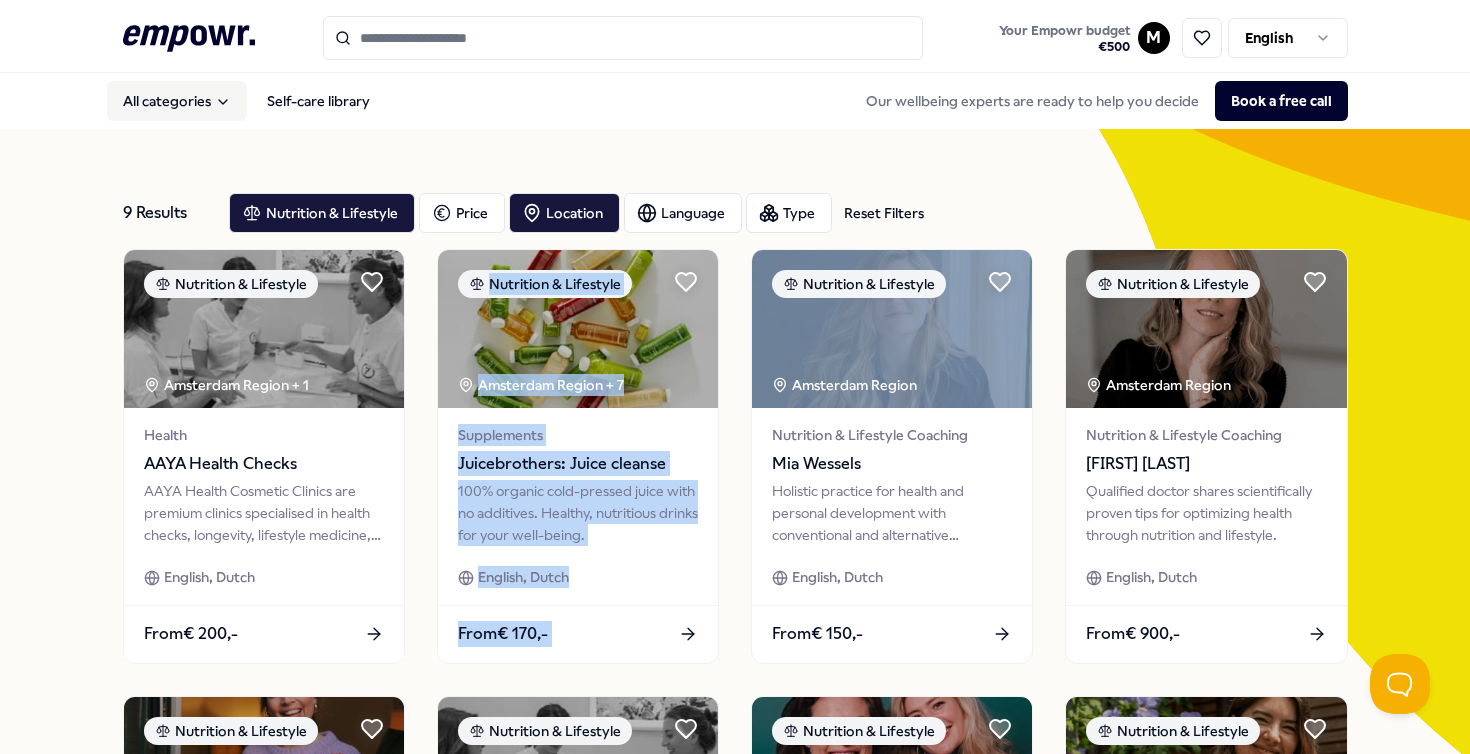 click on "All categories" at bounding box center [177, 101] 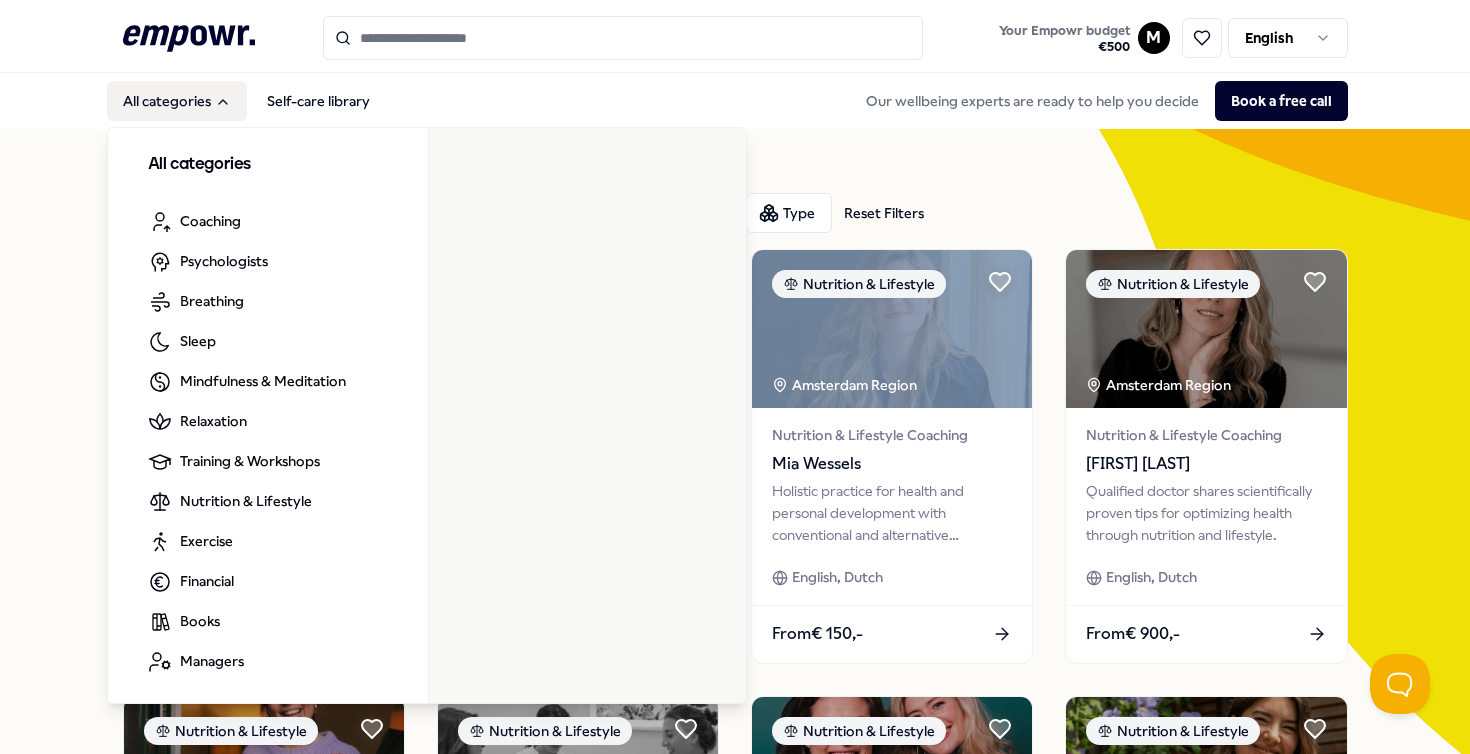 click on "All categories" at bounding box center (268, 165) 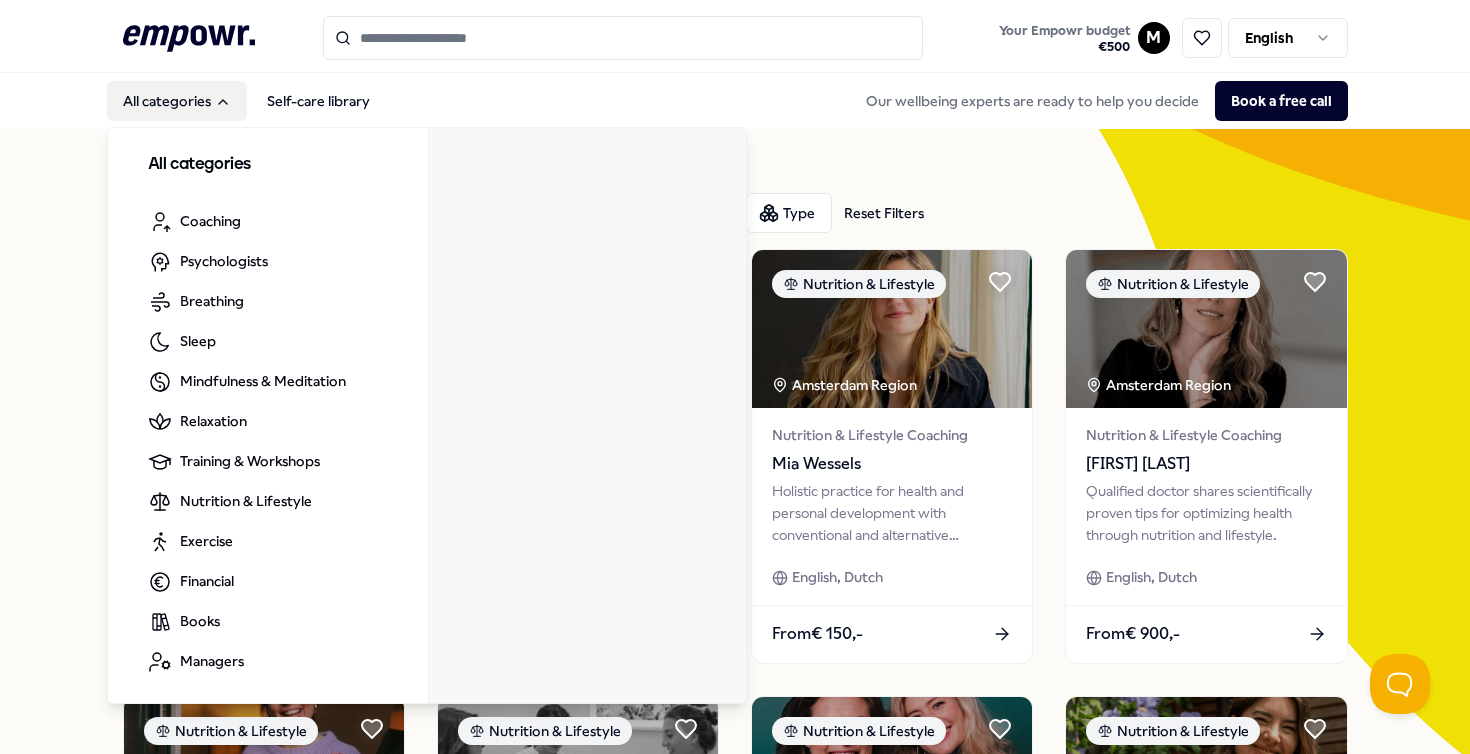 click on "Nutrition & Lifestyle [REGION]   + 1 Health AAYA Health Checks AAYA Health Cosmetic Clinics are premium clinics specialised in health checks,
longevity, lifestyle medicine, injectables, and hormones. English, Dutch From  € 200,- Nutrition & Lifestyle [REGION]   + 7 Supplements Juicebrothers: Juice cleanse 100% organic cold-pressed juice with no additives. Healthy, nutritious drinks
for your well-being. English, Dutch From  € 170,- Nutrition & Lifestyle [REGION]   Nutrition & Lifestyle Coaching Mia Wessels Holistic practice for health and personal development with conventional and
alternative medicine. English, Dutch From  € 150,- Nutrition & Lifestyle [REGION]   Nutrition & Lifestyle Coaching Sophie Kuizenga Qualified doctor shares scientifically proven tips for optimizing health through
nutrition and lifestyle. English, Dutch From  € 900,- Nutrition & Lifestyle   + 1 From" at bounding box center [735, 907] 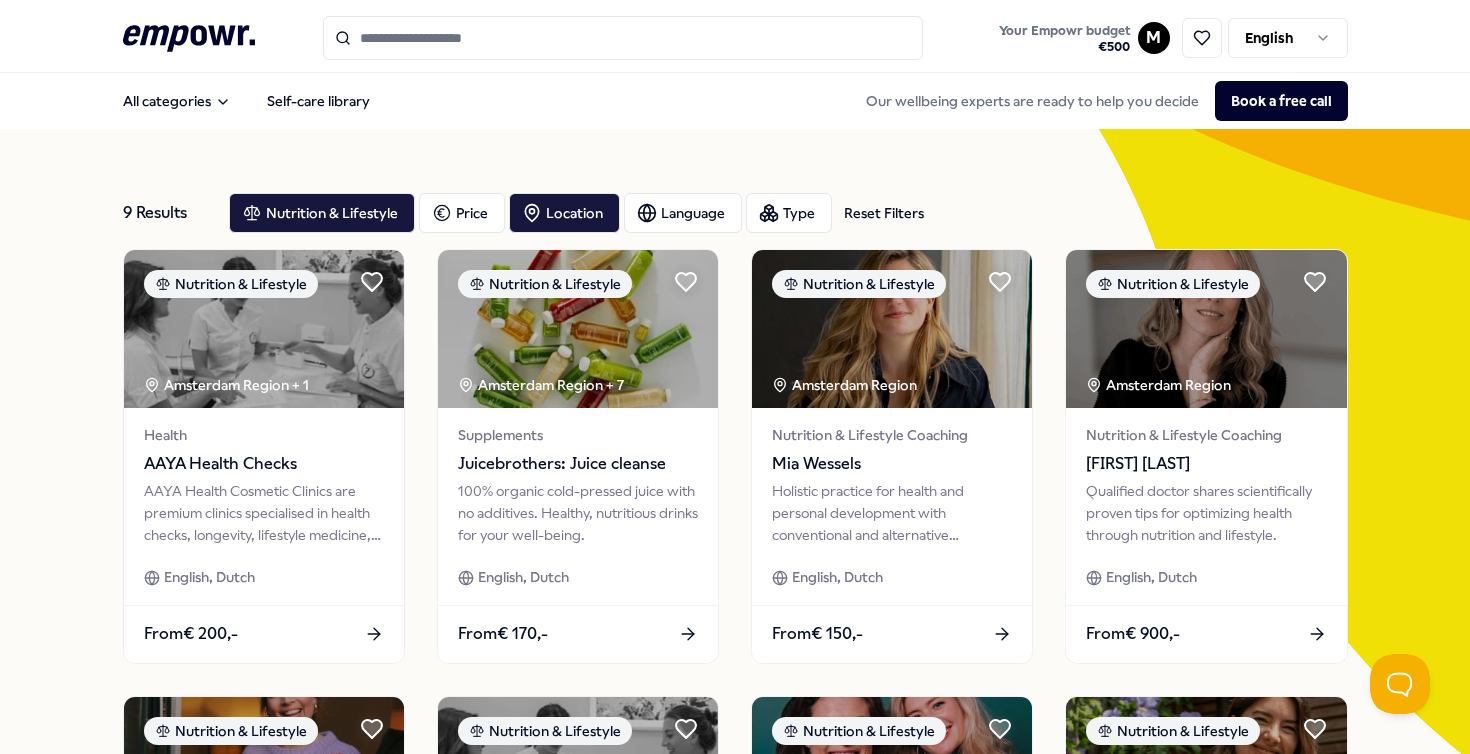 click on ".empowr-logo_svg__cls-1{fill:#03032f}" 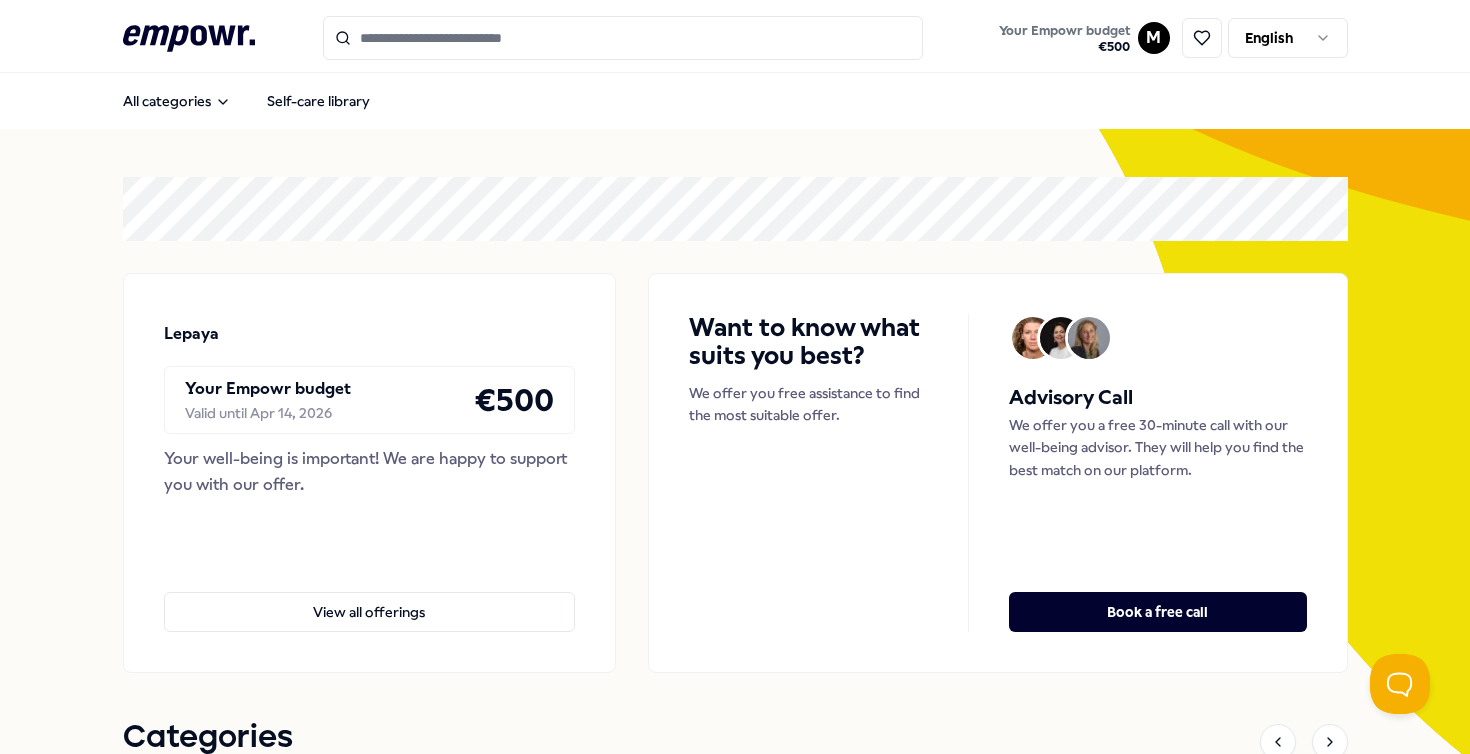 scroll, scrollTop: 0, scrollLeft: 0, axis: both 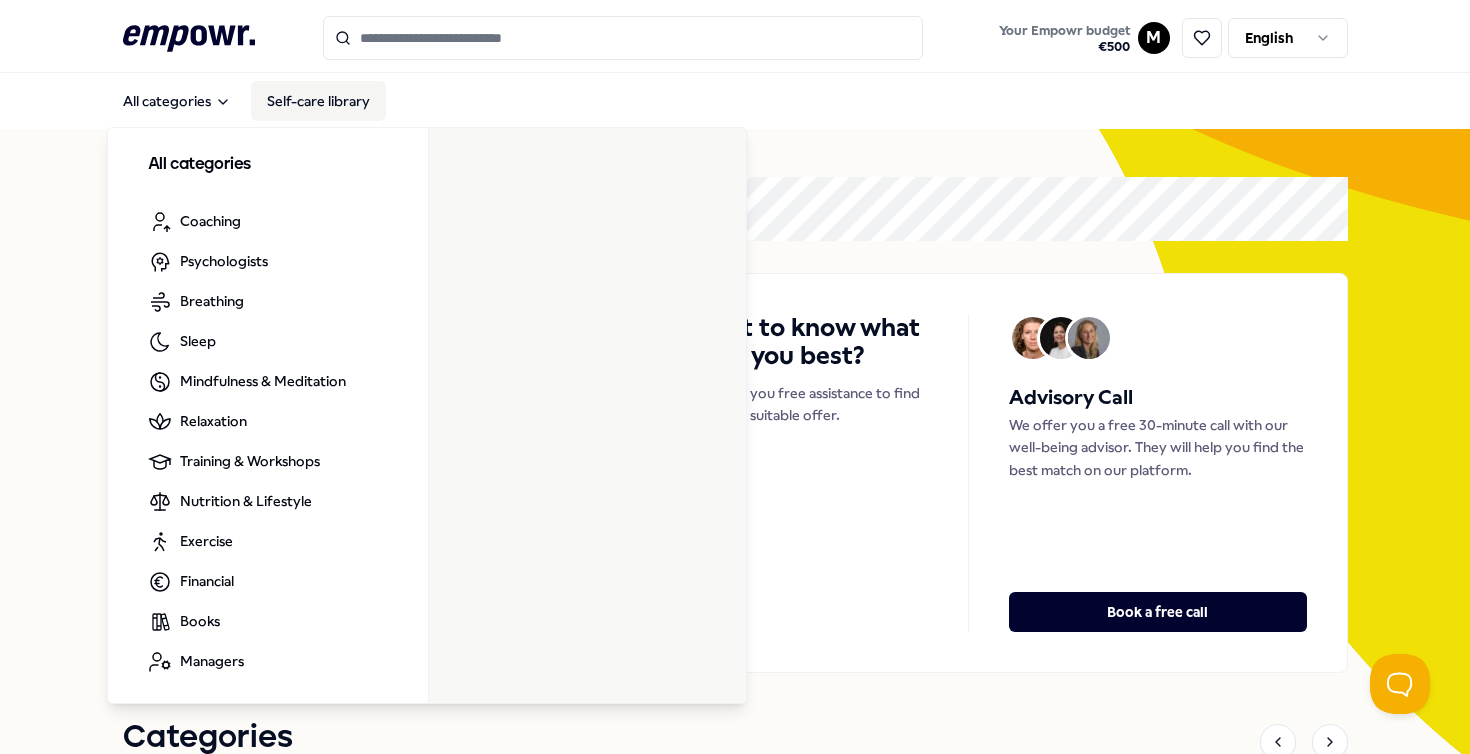 click on "Self-care library" at bounding box center [318, 101] 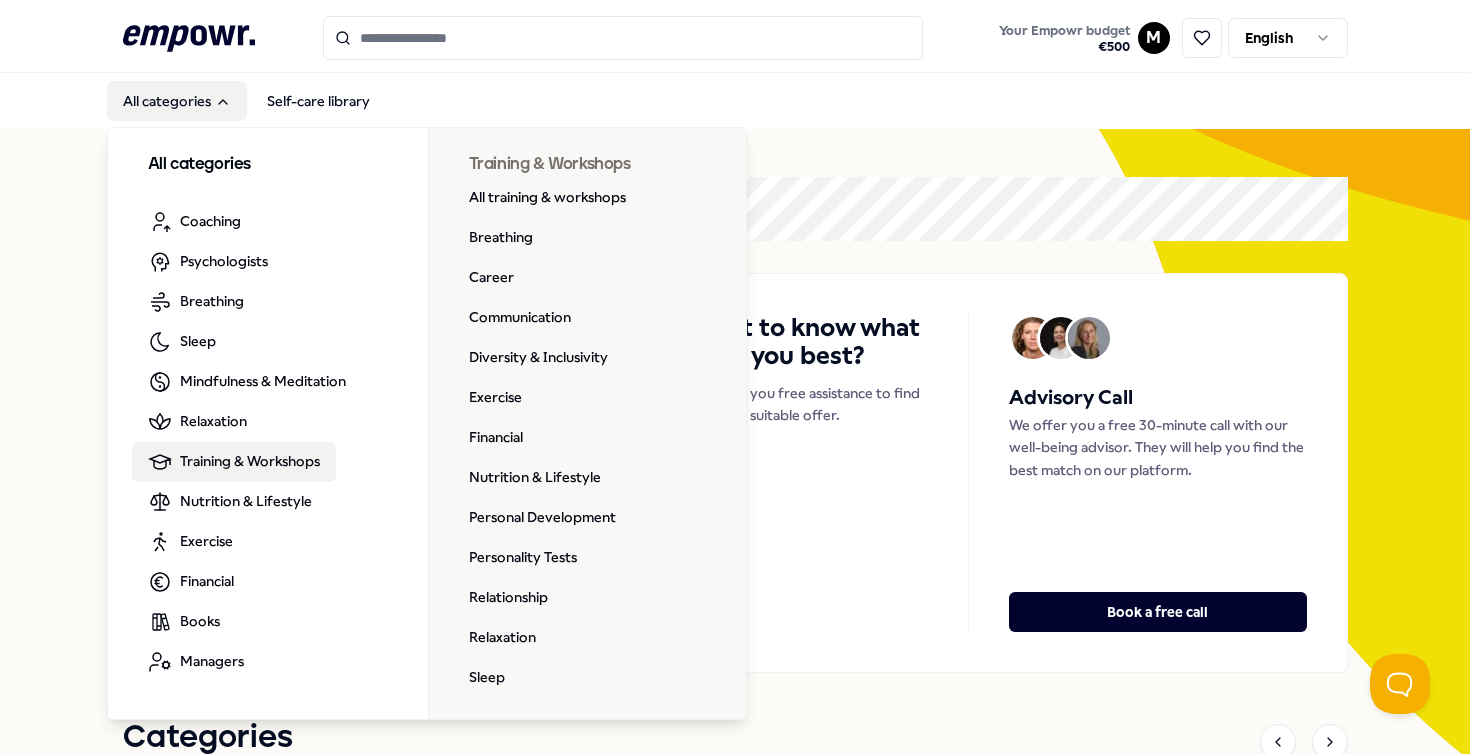 click on "Training & Workshops" at bounding box center [250, 461] 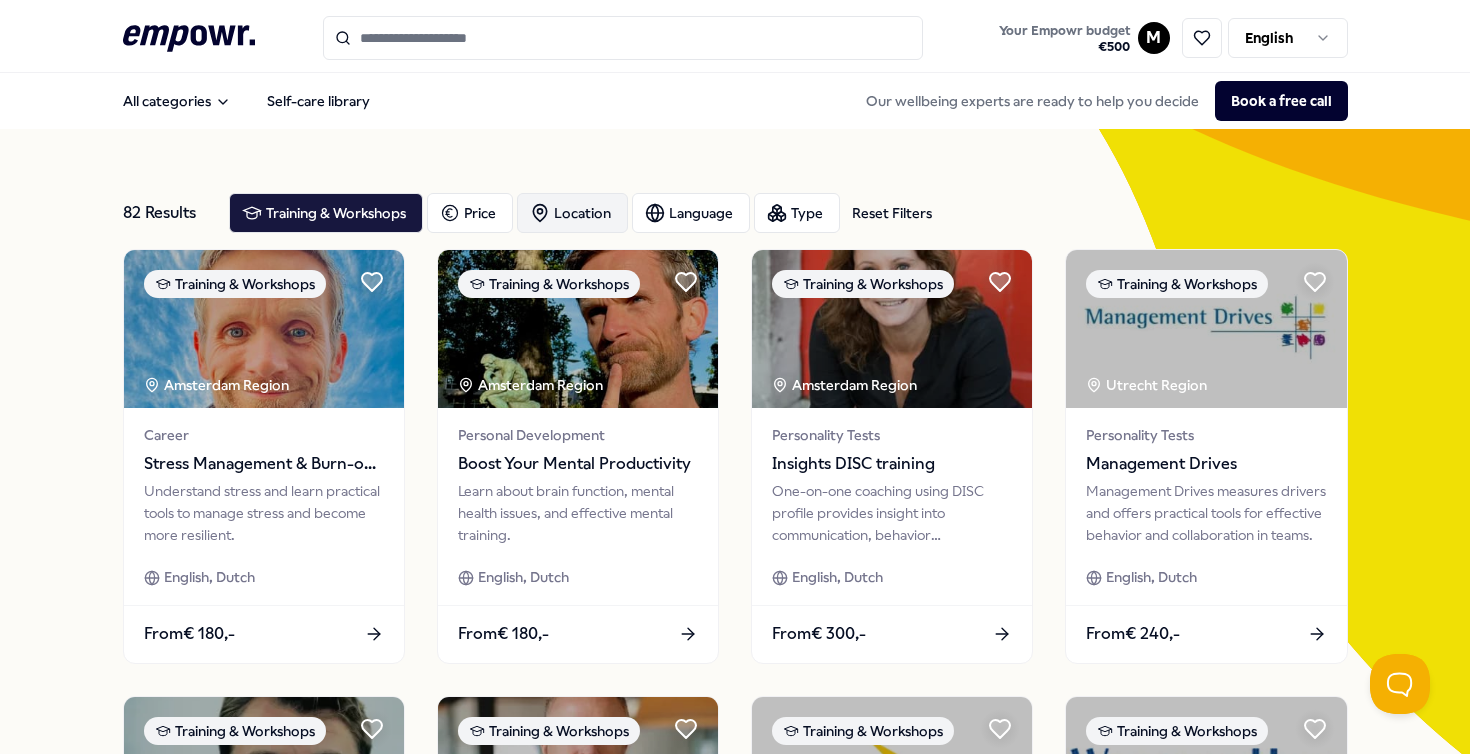 click on "Location" at bounding box center (572, 213) 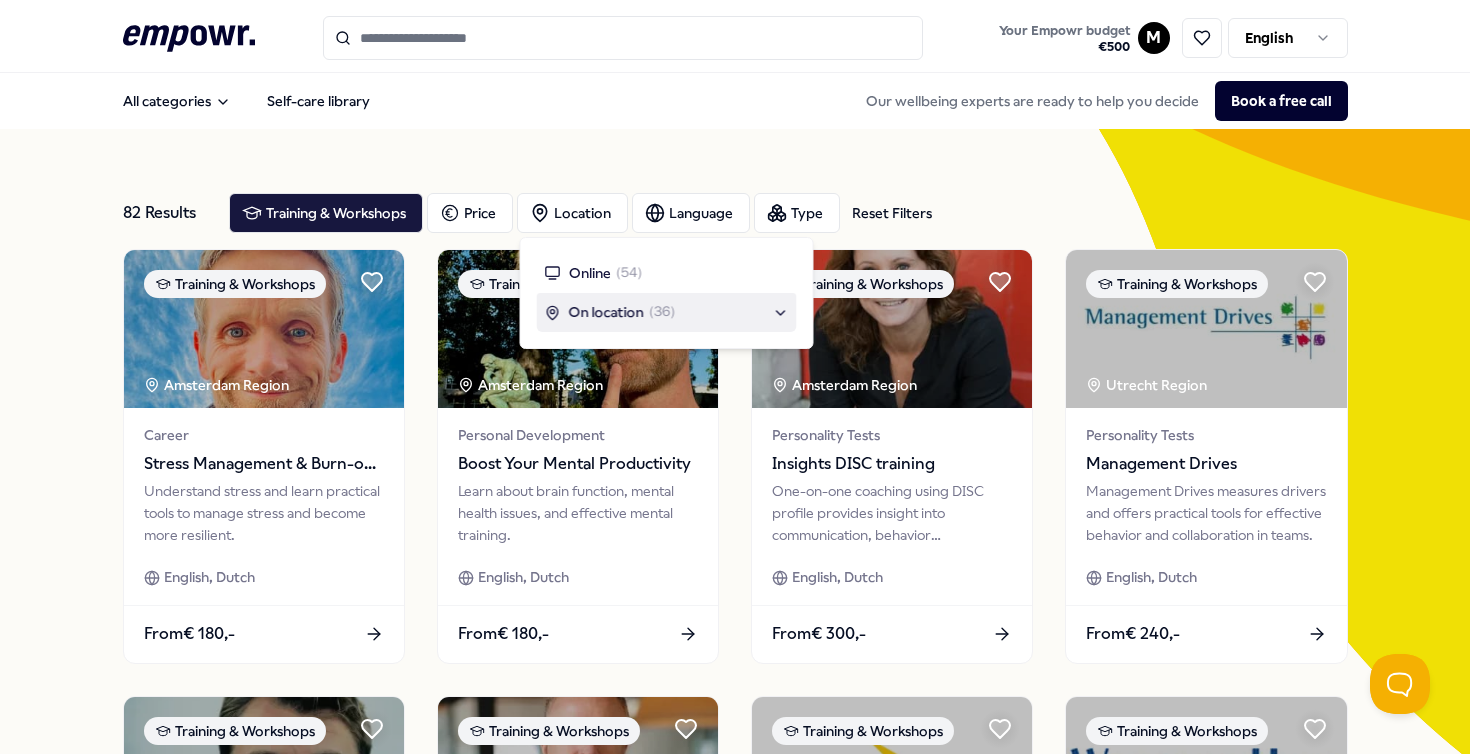 click on "On location" at bounding box center (606, 312) 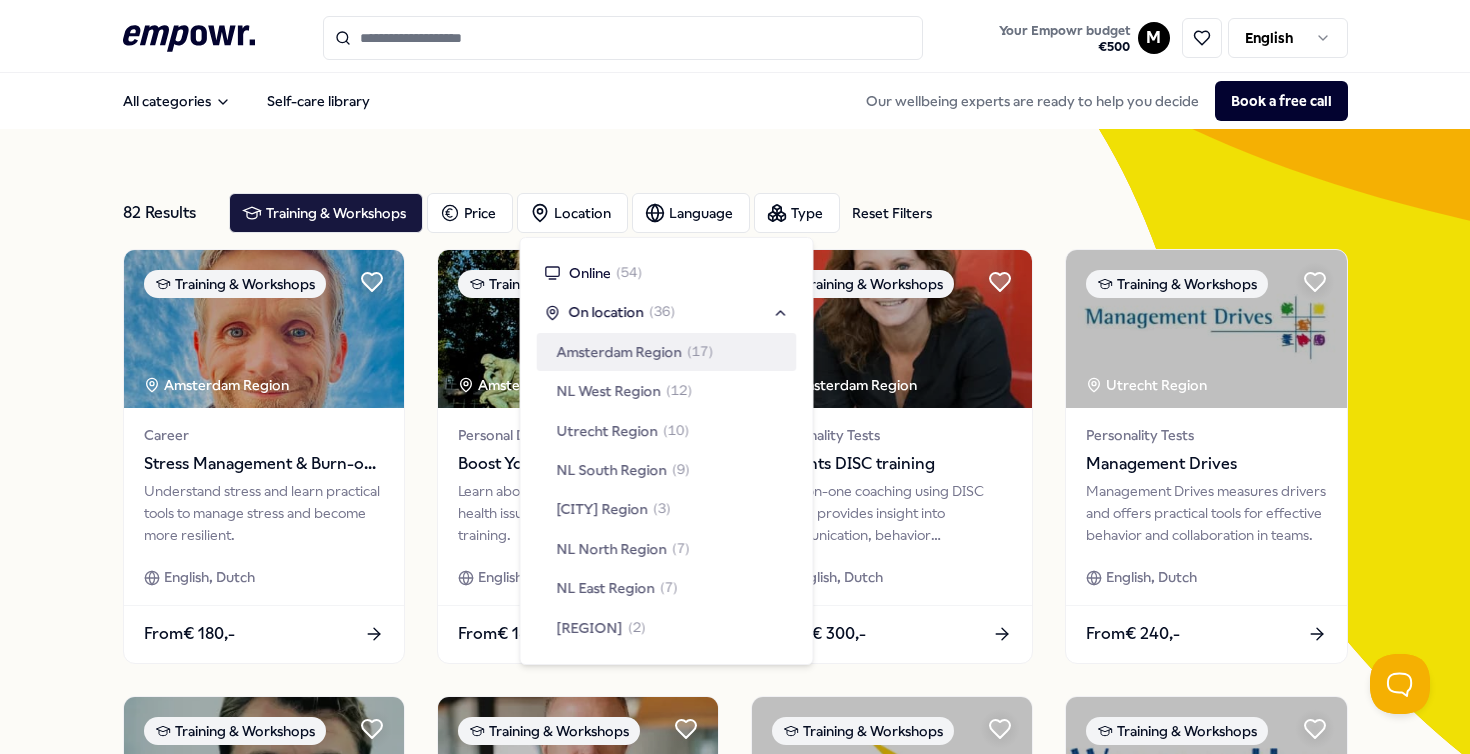 click on "Amsterdam Region" at bounding box center [619, 352] 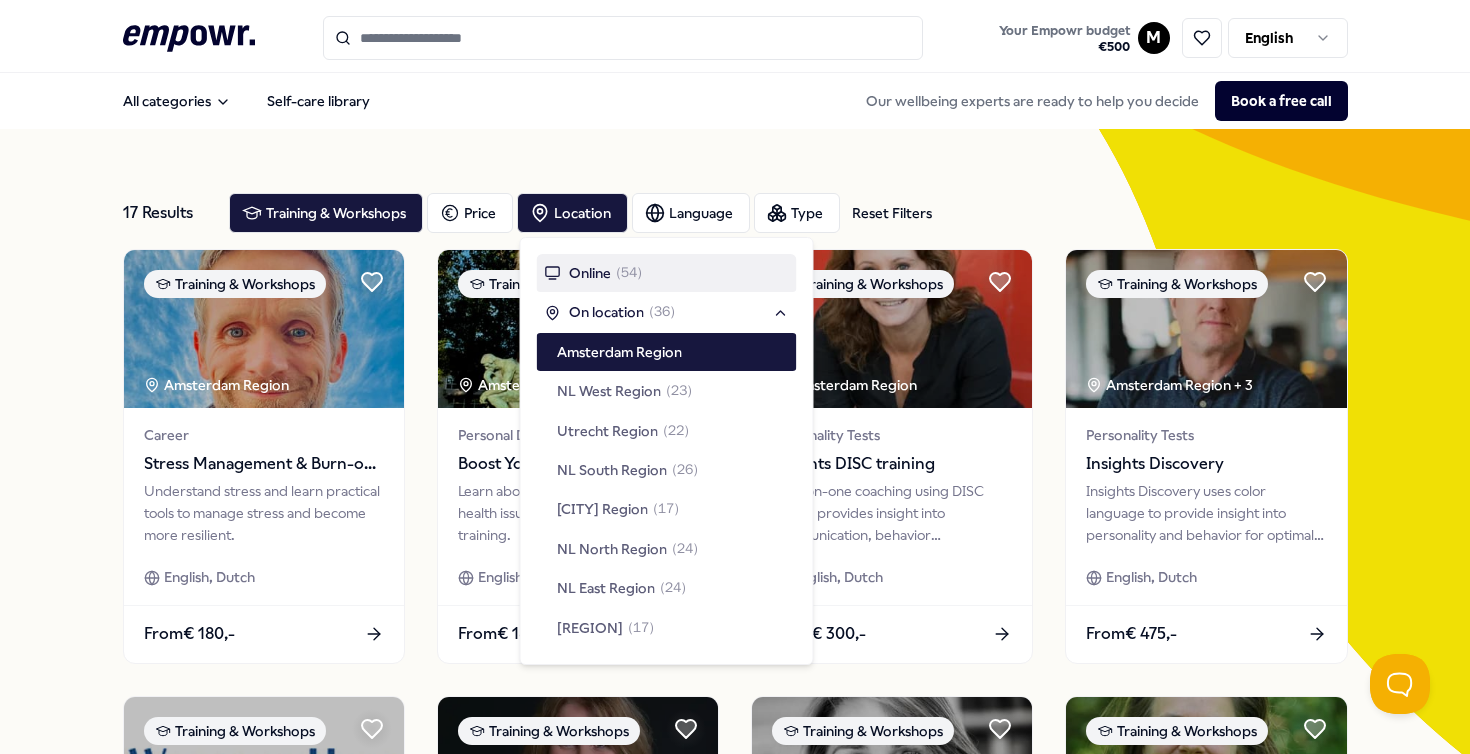 click on "All categories   Self-care library Our wellbeing experts are ready to help you decide Book a free call" at bounding box center (735, 101) 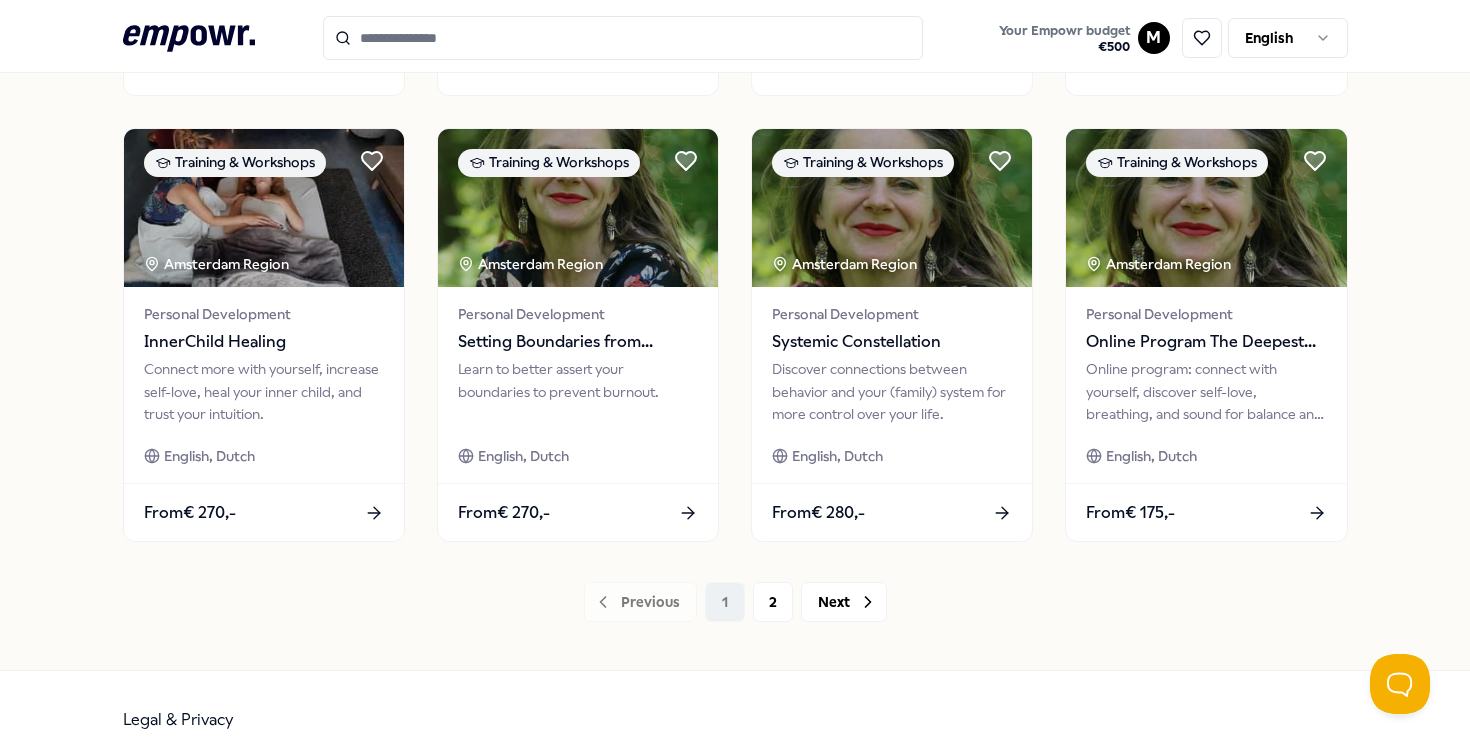 scroll, scrollTop: 1022, scrollLeft: 0, axis: vertical 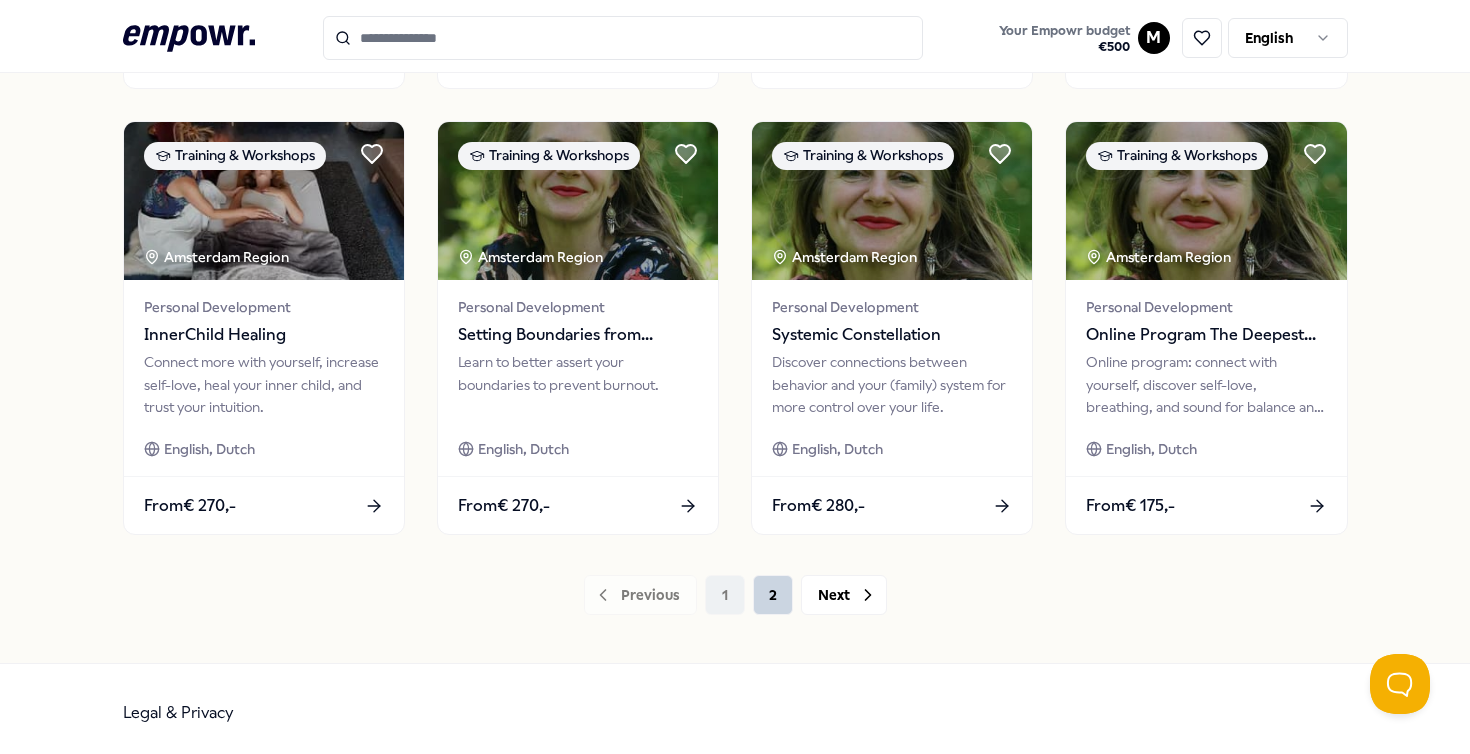 click on "2" at bounding box center (773, 595) 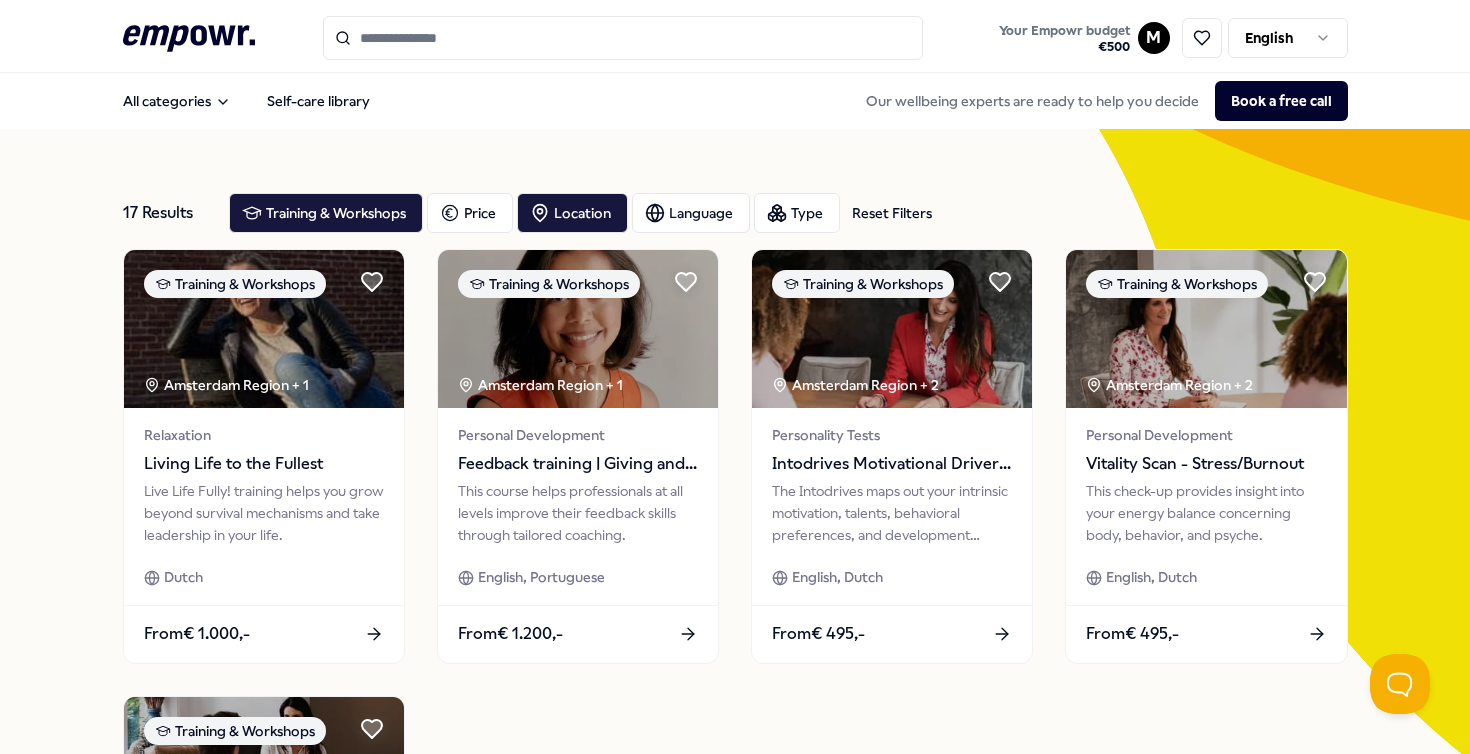scroll, scrollTop: 0, scrollLeft: 0, axis: both 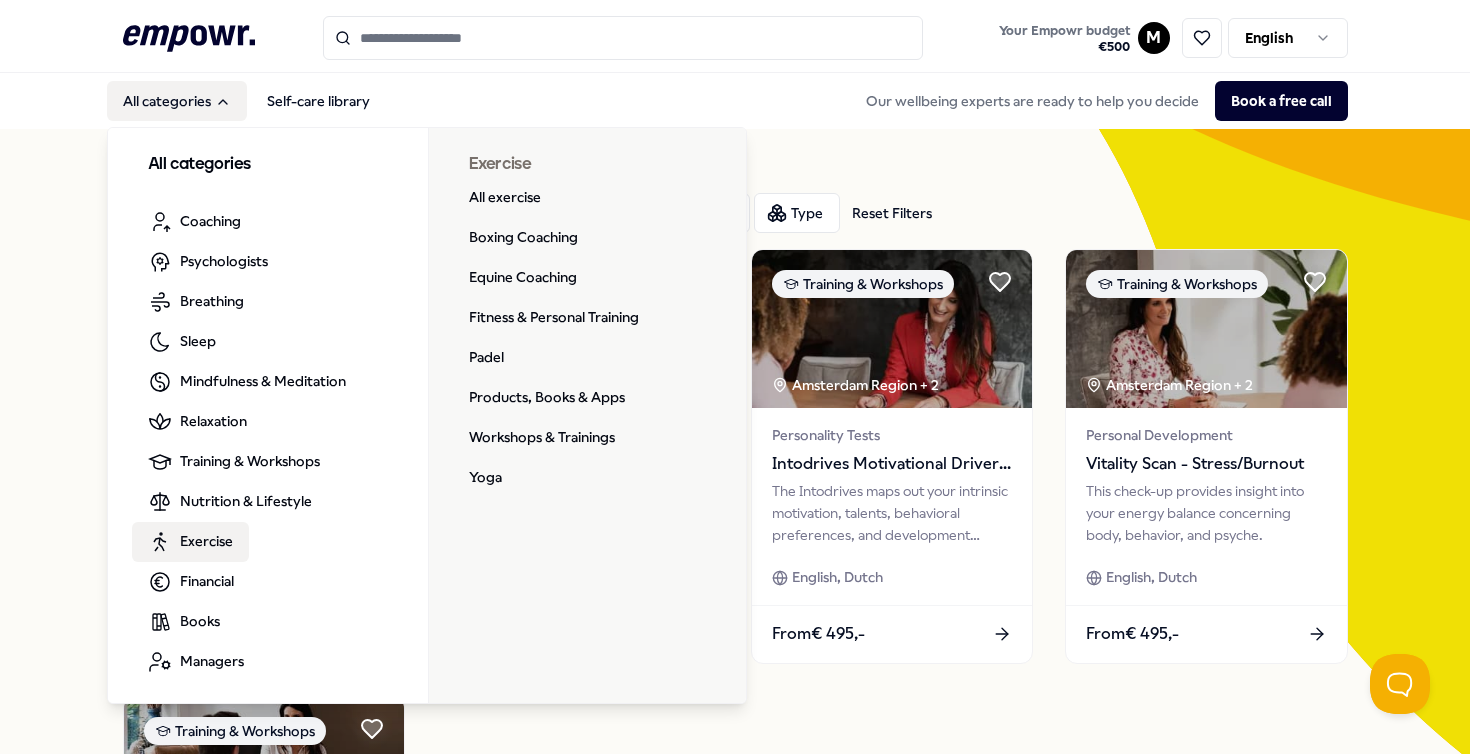 click on "Exercise" at bounding box center [206, 541] 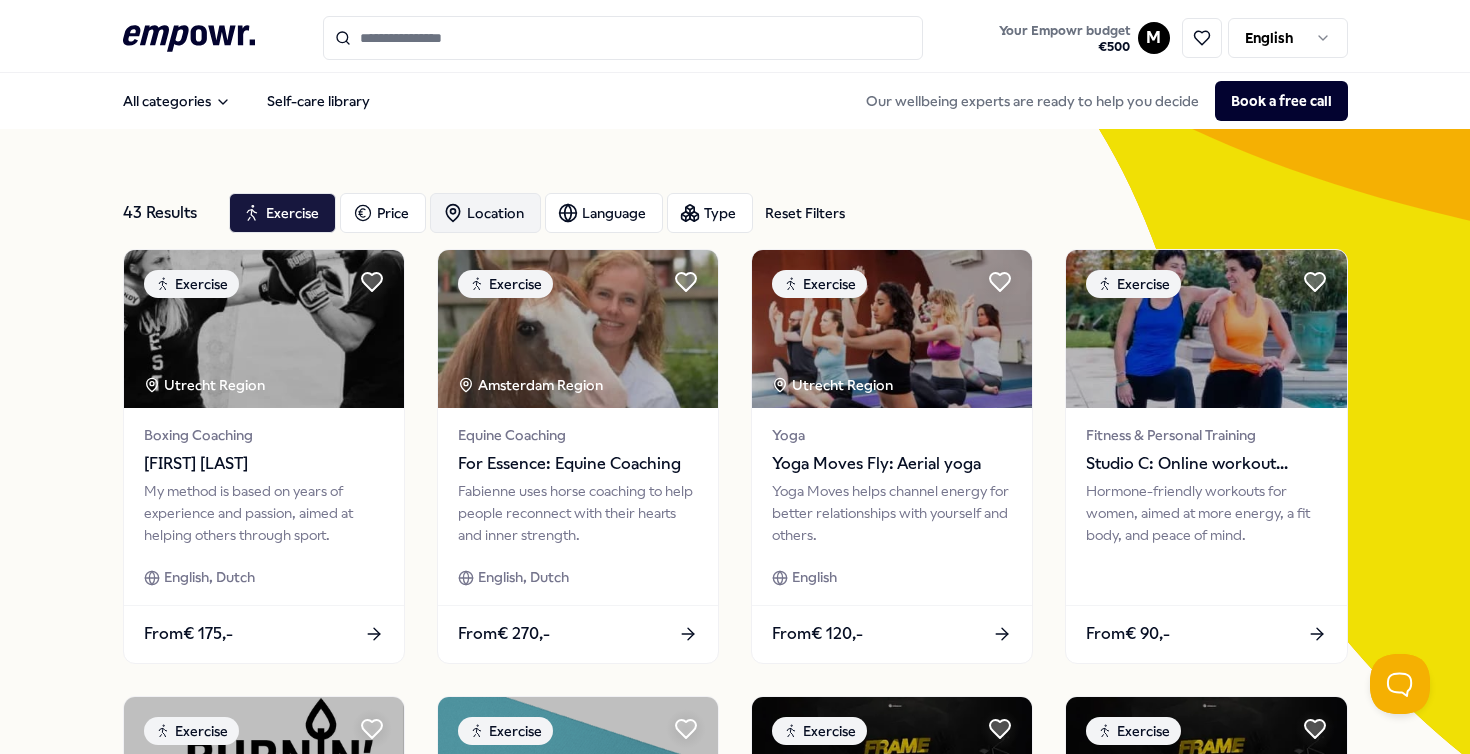 click on "Location" at bounding box center [485, 213] 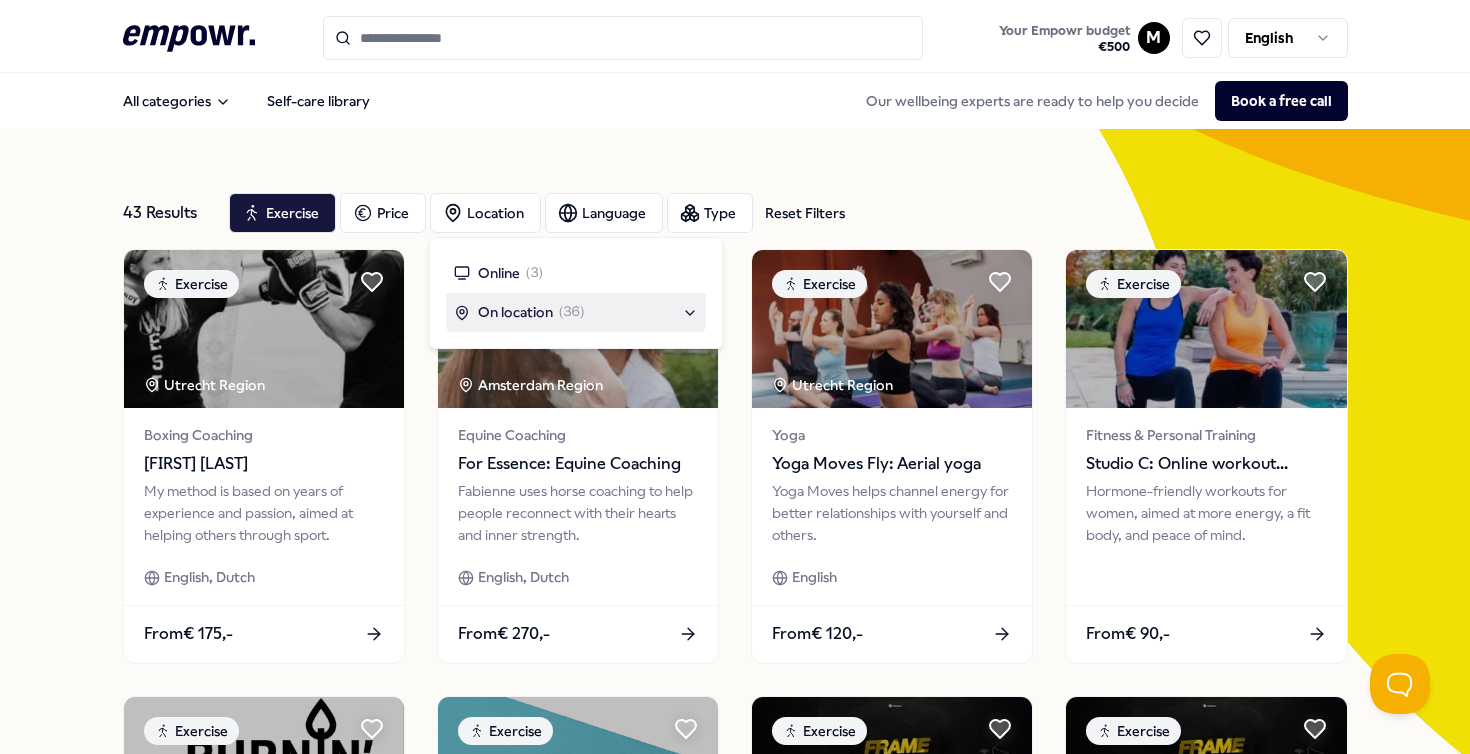 click on "On location" at bounding box center (515, 312) 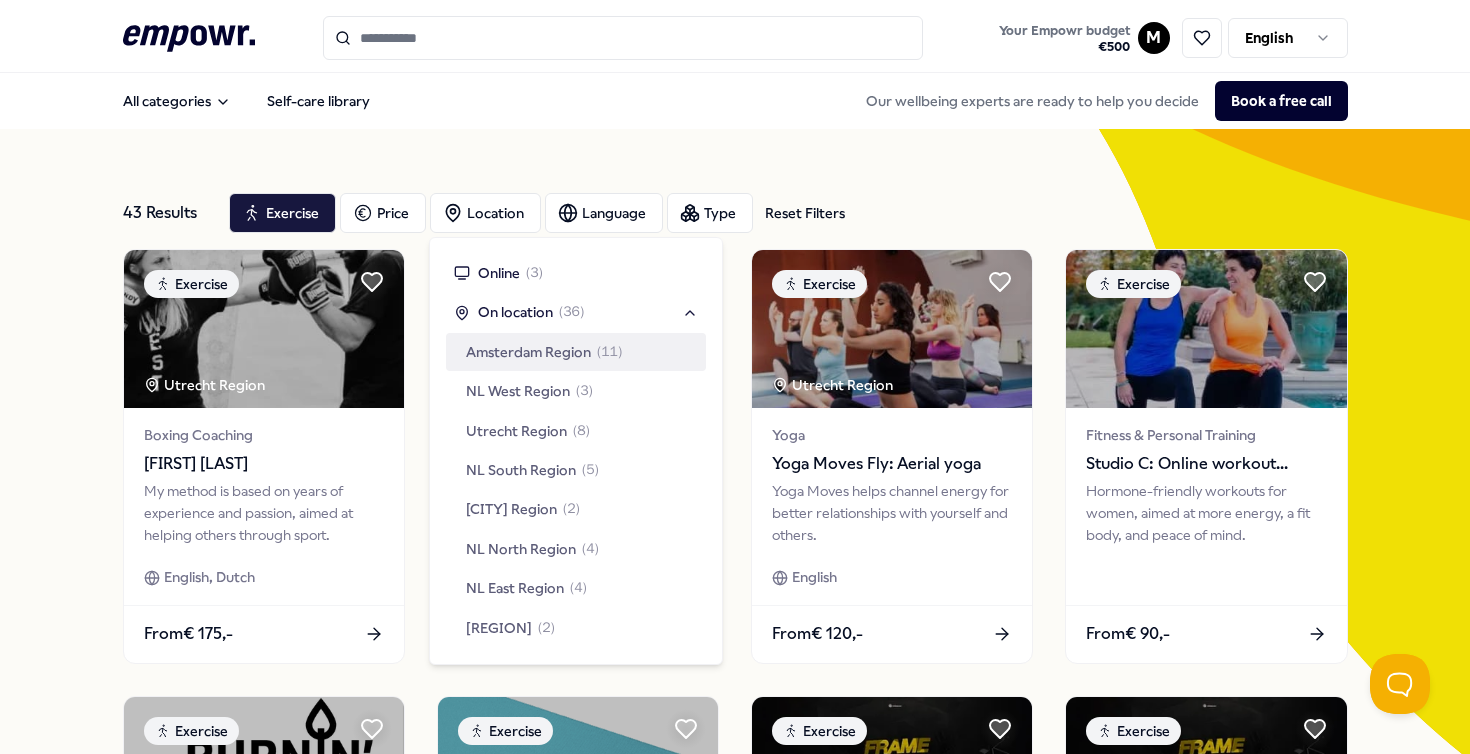 click on "Amsterdam Region" at bounding box center [528, 352] 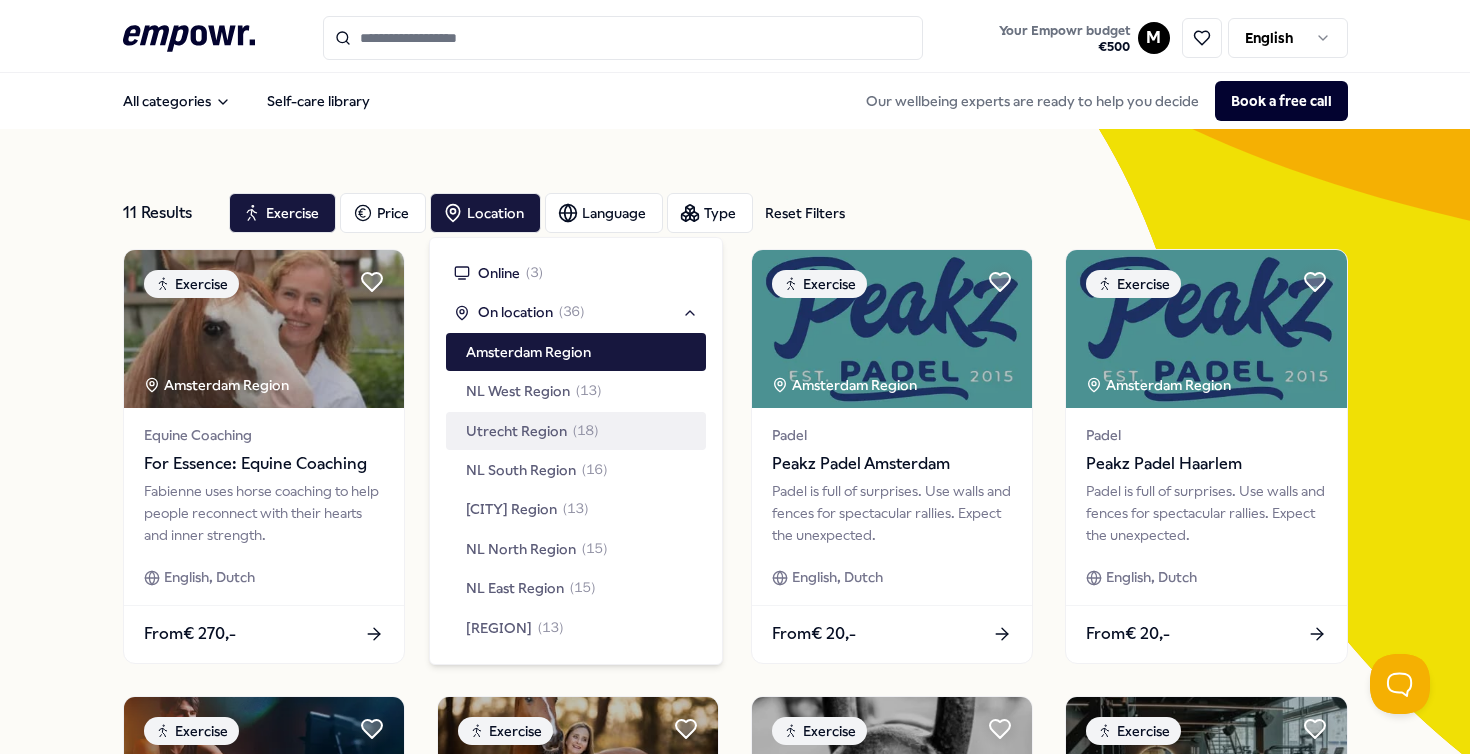 click on "Exercise [REGION]   Equine Coaching For Essence: Equine Coaching Fabienne uses horse coaching to help people reconnect with their hearts and
inner strength. English, Dutch From  € 270,- Exercise [REGION]   Fitness & Personal Training TrainMore Amsterdam: Open Gym Train to enjoy life. Energy for the week, freedom for the weekend. Get the most
out of yourself. English From  € 245,- Exercise [REGION]   Padel Peakz Padel Amsterdam Padel is full of surprises. Use walls and fences for spectacular rallies. Expect
the unexpected. English, Dutch From  € 20,- Exercise [REGION]   Padel Peakz Padel Haarlem Padel is full of surprises. Use walls and fences for spectacular rallies. Expect
the unexpected. English, Dutch From  € 20,- Exercise [REGION]   Fitness & Personal Training RowStudio: Indoor Rowing Classes RowStudio offers full-body HIIT workouts with rowing and strength exercises for
calorie burning and muscle building. English From  € 150,- Exercise   + 2" at bounding box center (735, 903) 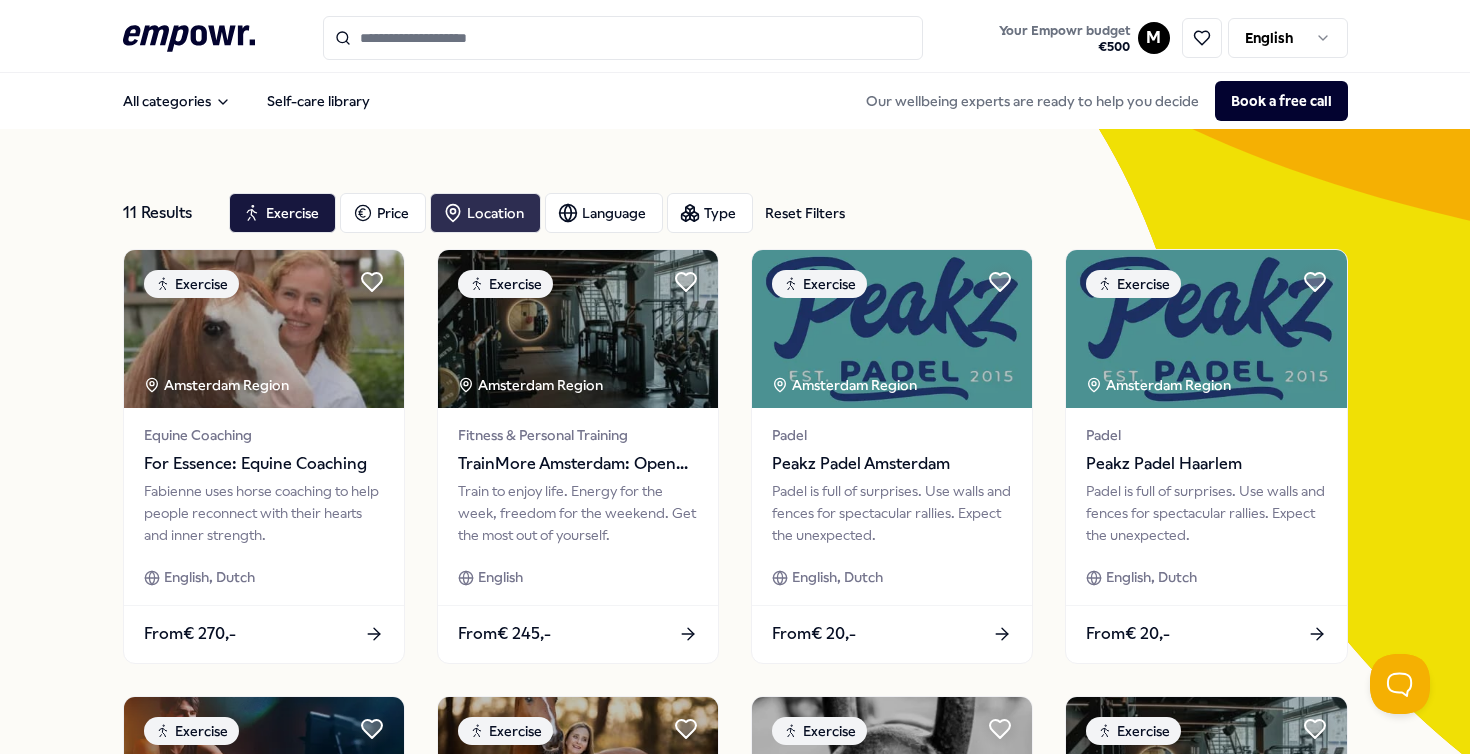 scroll, scrollTop: 0, scrollLeft: 0, axis: both 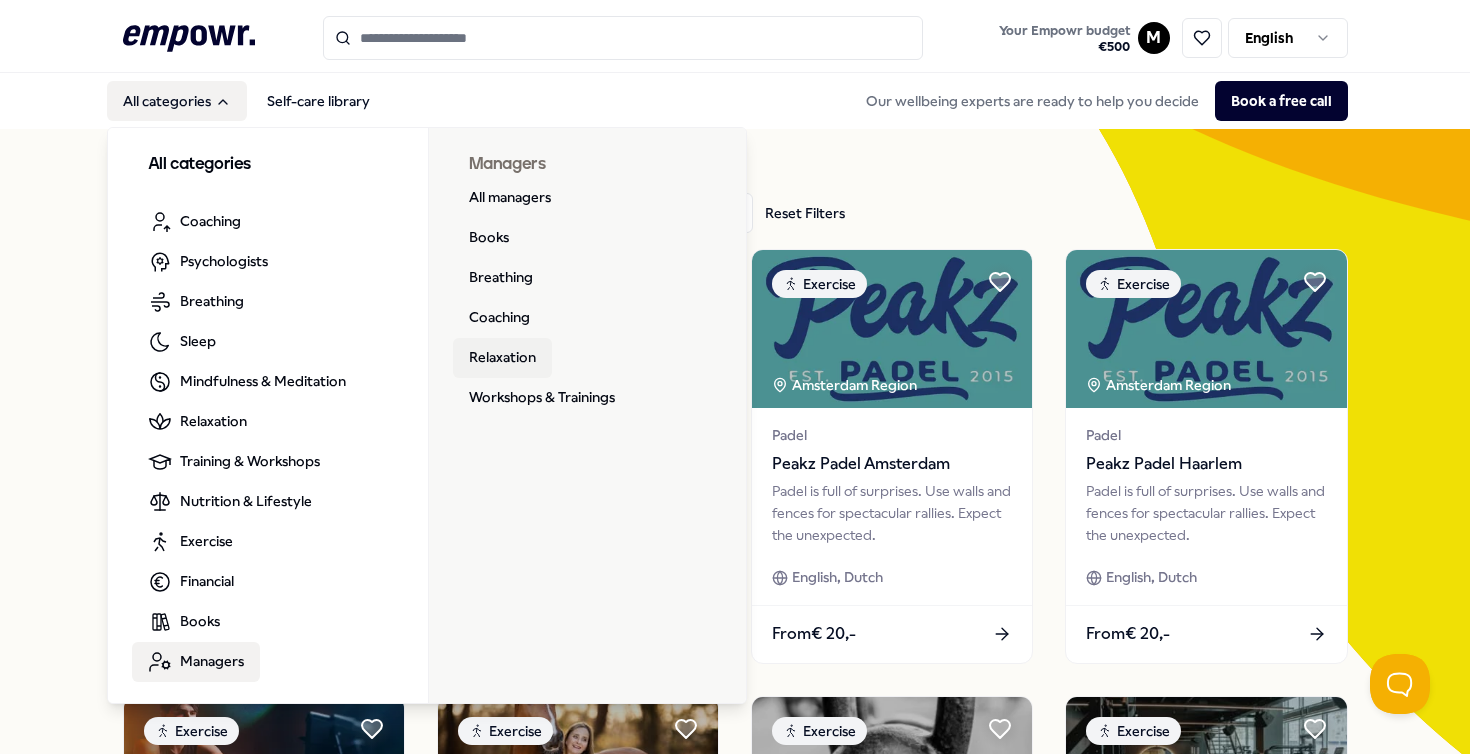 click on "Relaxation" at bounding box center (502, 358) 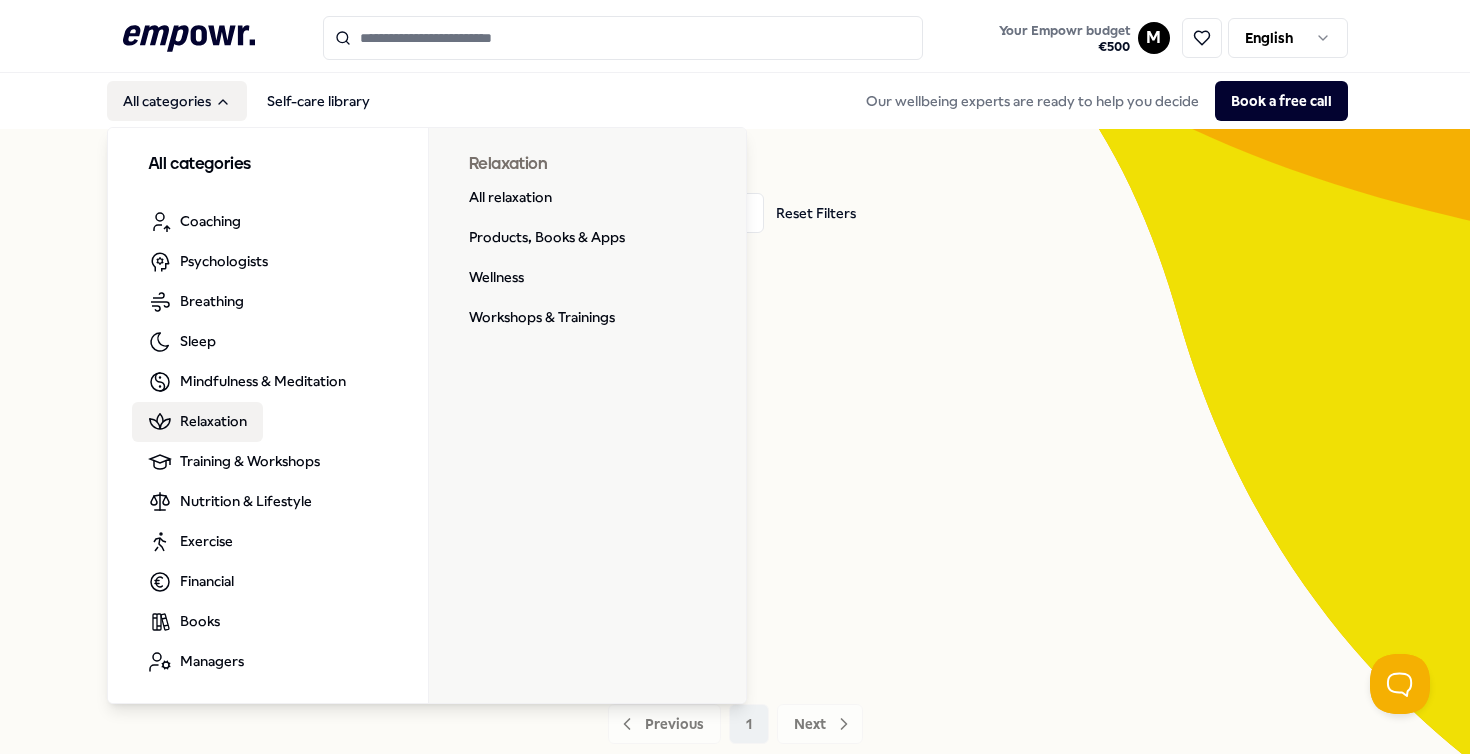 click on "Relaxation" at bounding box center [213, 421] 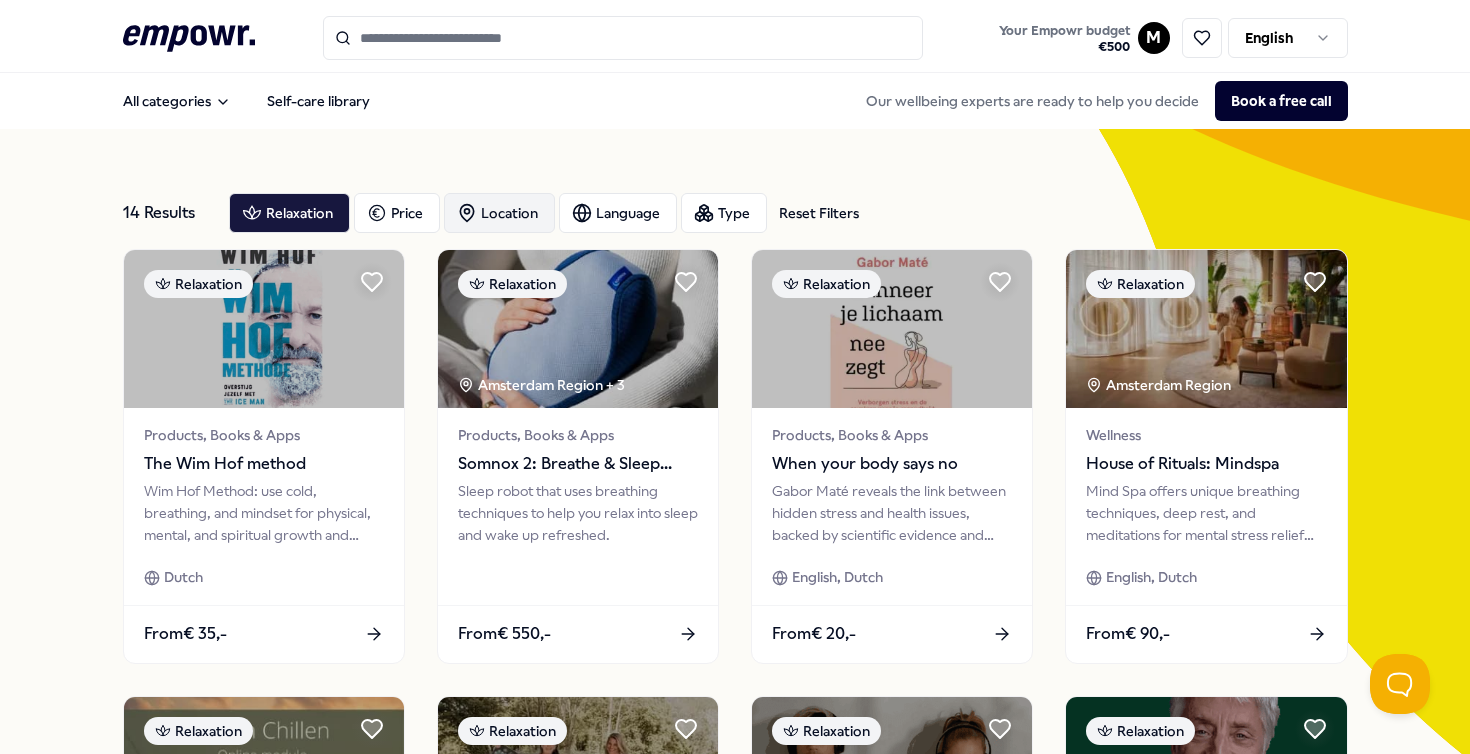 click on "Location" at bounding box center (499, 213) 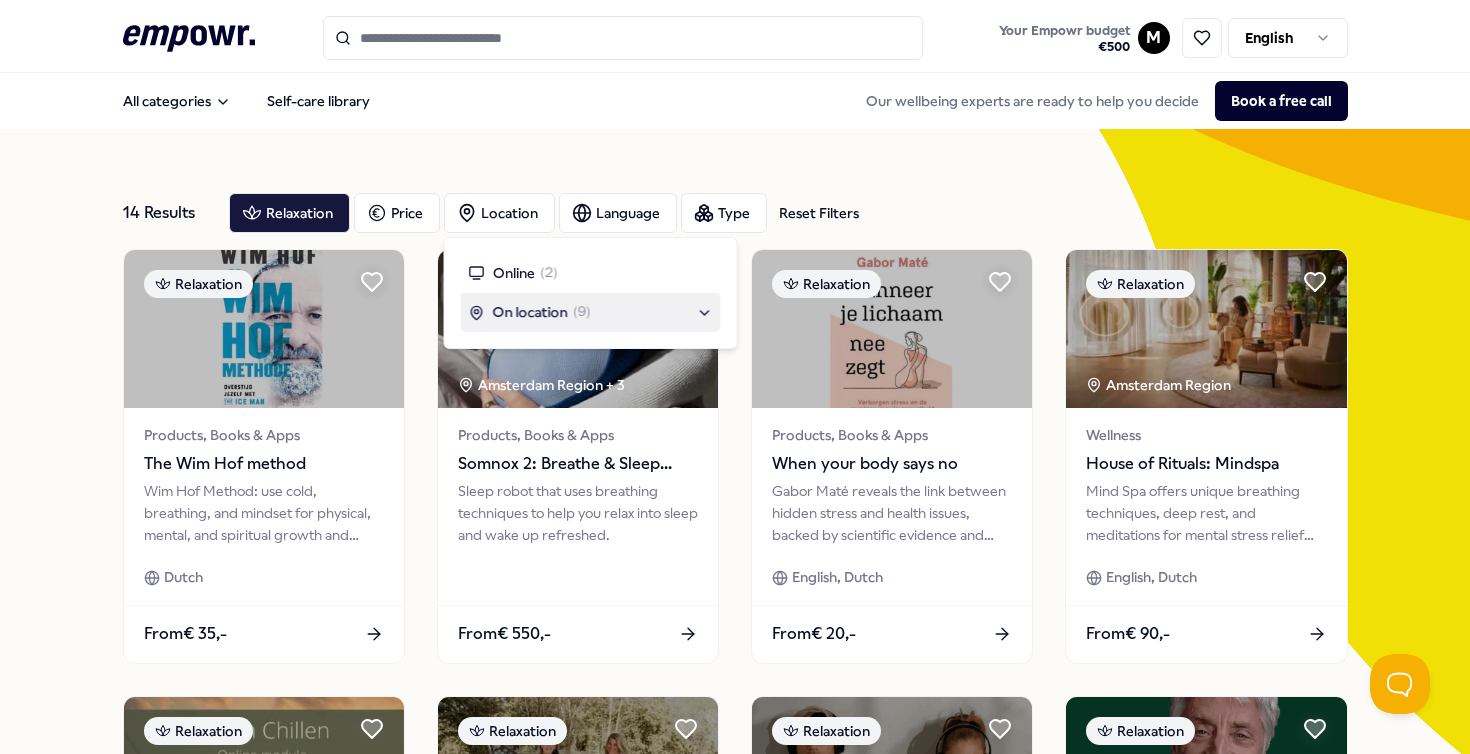 click on "On location" at bounding box center [530, 312] 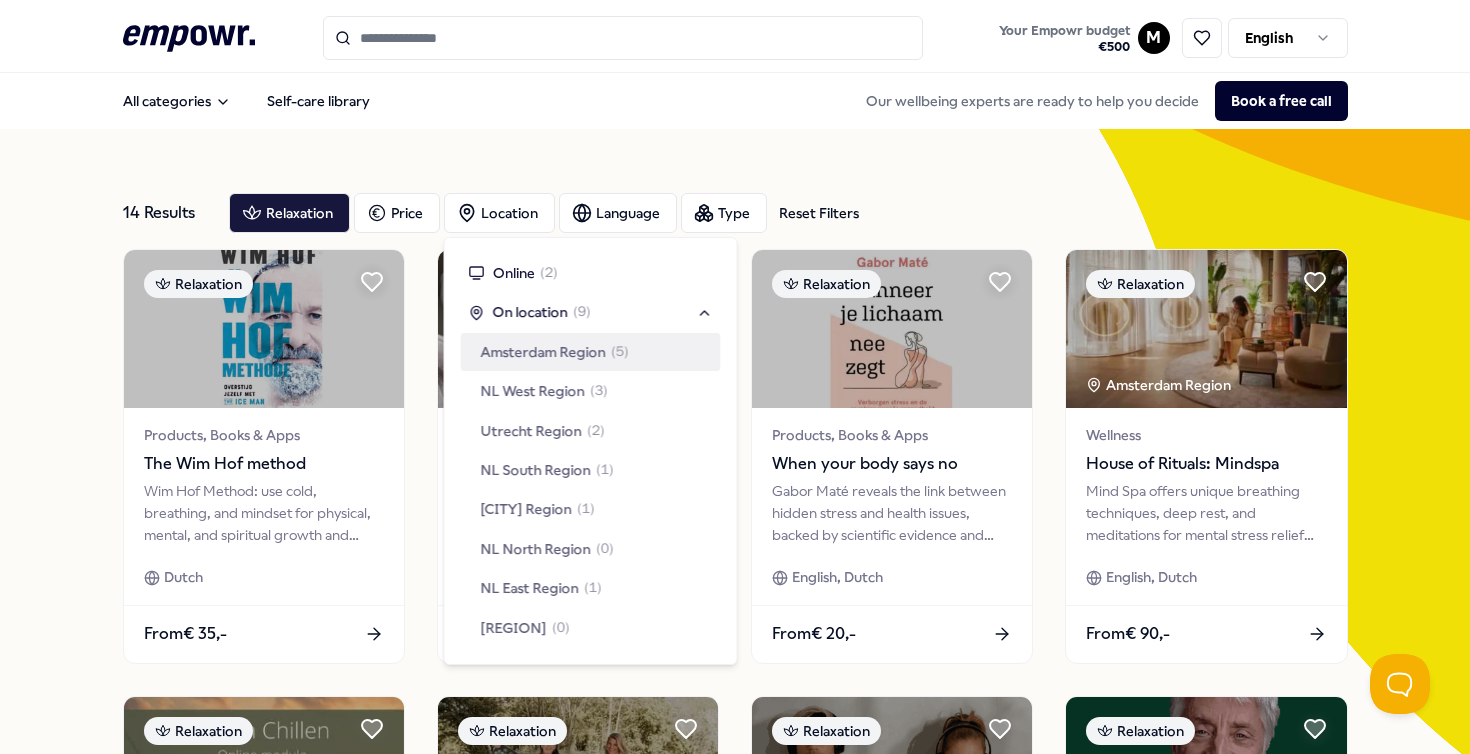 click on "Amsterdam Region" at bounding box center (543, 352) 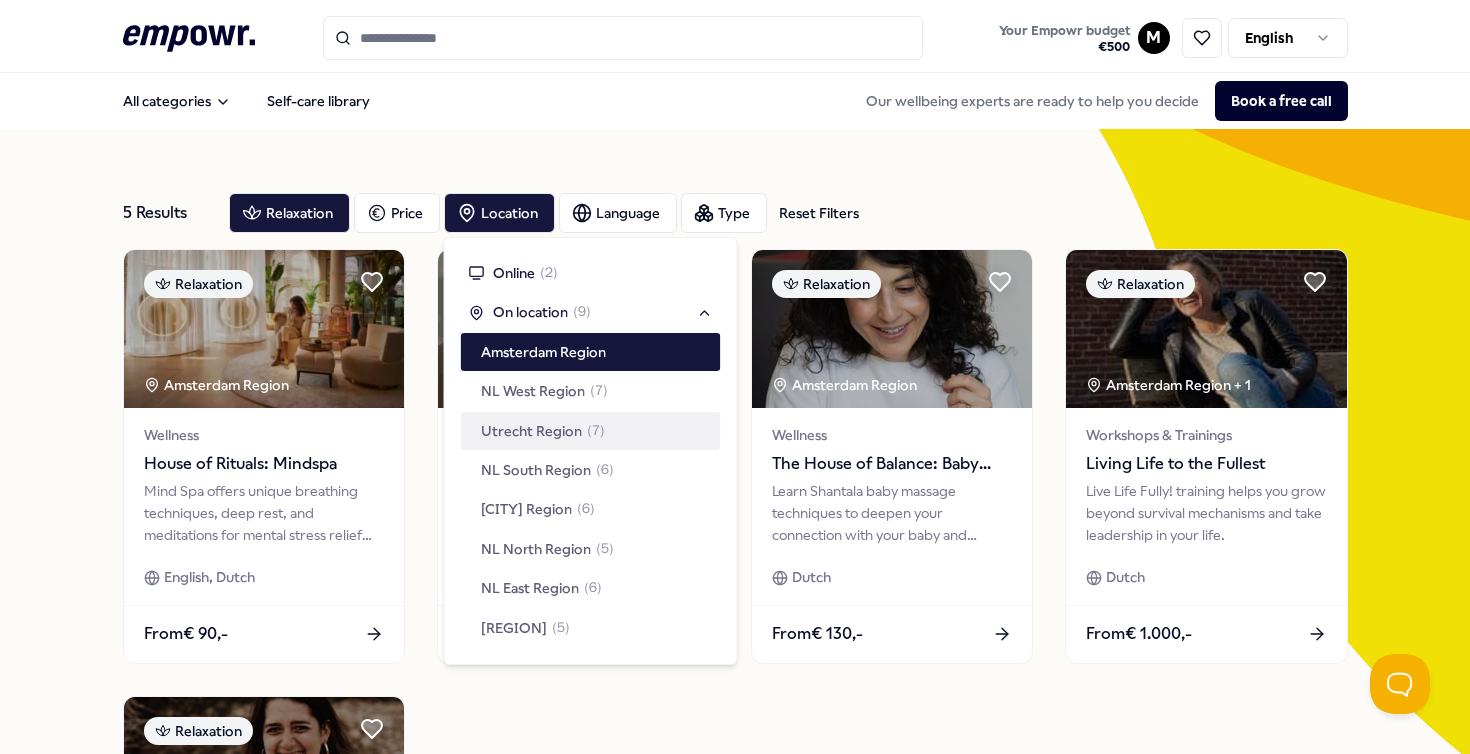 click on "Relaxation [REGION]   Wellness House of Rituals: Mindspa Mind Spa offers unique breathing techniques, deep rest, and meditations for
mental stress relief and relaxation. English, Dutch From  € 90,- Relaxation [REGION]   Wellness Renessence: Wellness & Mindfulness Renessence combines science and spirit to optimize health. A unique ecosystem
for well-being and self-care. English, Dutch From  € 115,- Relaxation [REGION]   Wellness The House of Balance: Baby massage at home Learn Shantala baby massage techniques to deepen your connection with your baby
and promote their well-being. Dutch From  € 130,- Relaxation [REGION]   + 1 Workshops & Trainings Living Life to the Fullest Live Life Fully! training helps you grow beyond survival mechanisms and take
leadership in your life. Dutch From  € 1.000,- Relaxation [REGION]   Wellness De Balans Psycholoog: Reiki English, Dutch From  € 115,-" at bounding box center (735, 680) 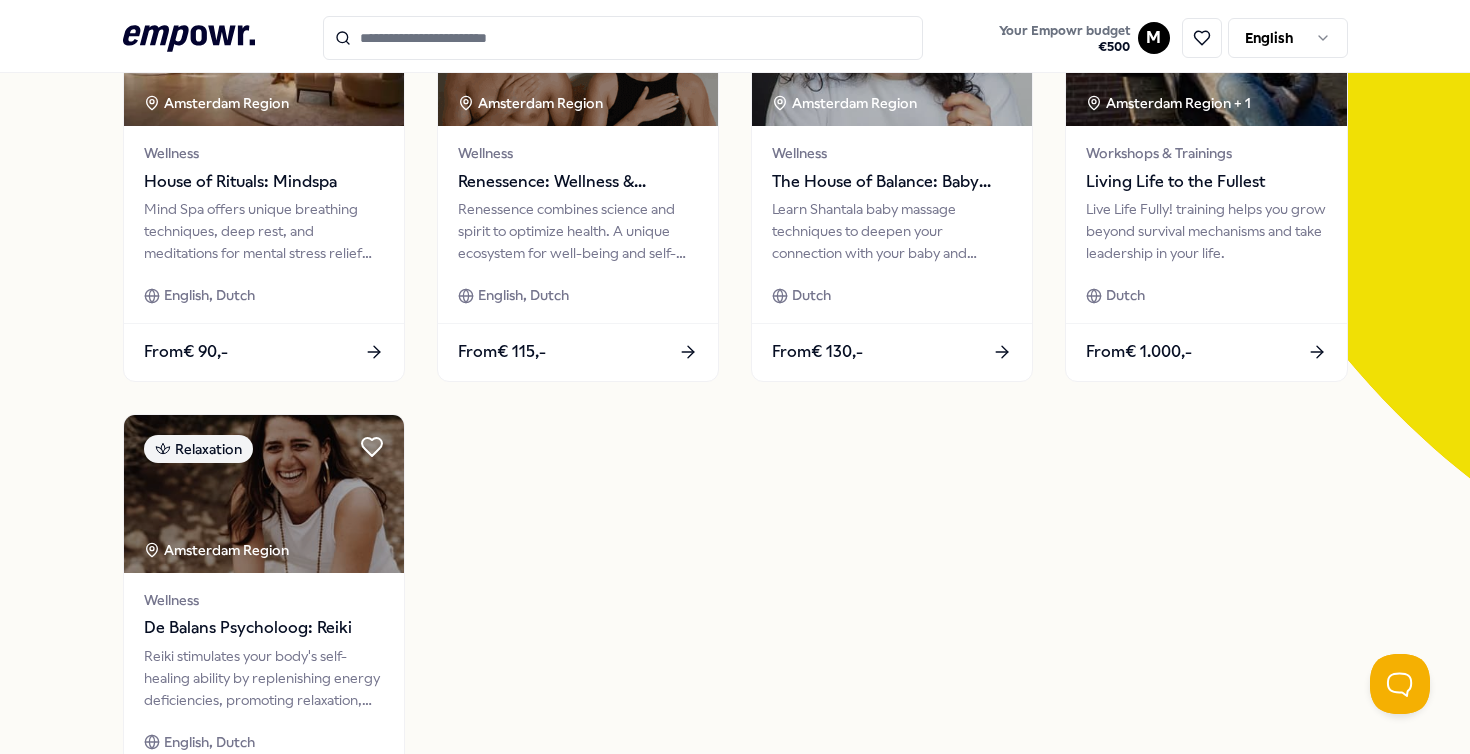 scroll, scrollTop: 290, scrollLeft: 0, axis: vertical 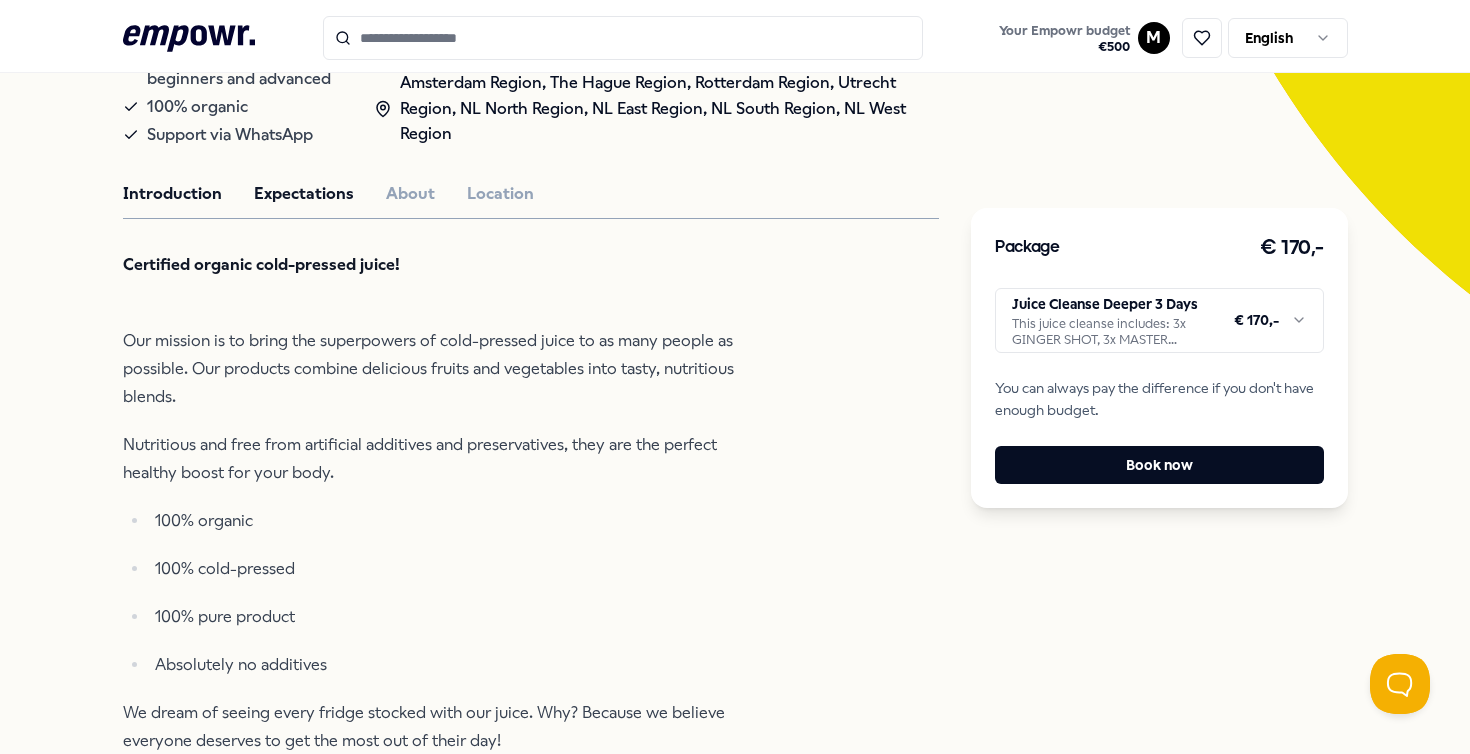 click on "Expectations" at bounding box center [304, 194] 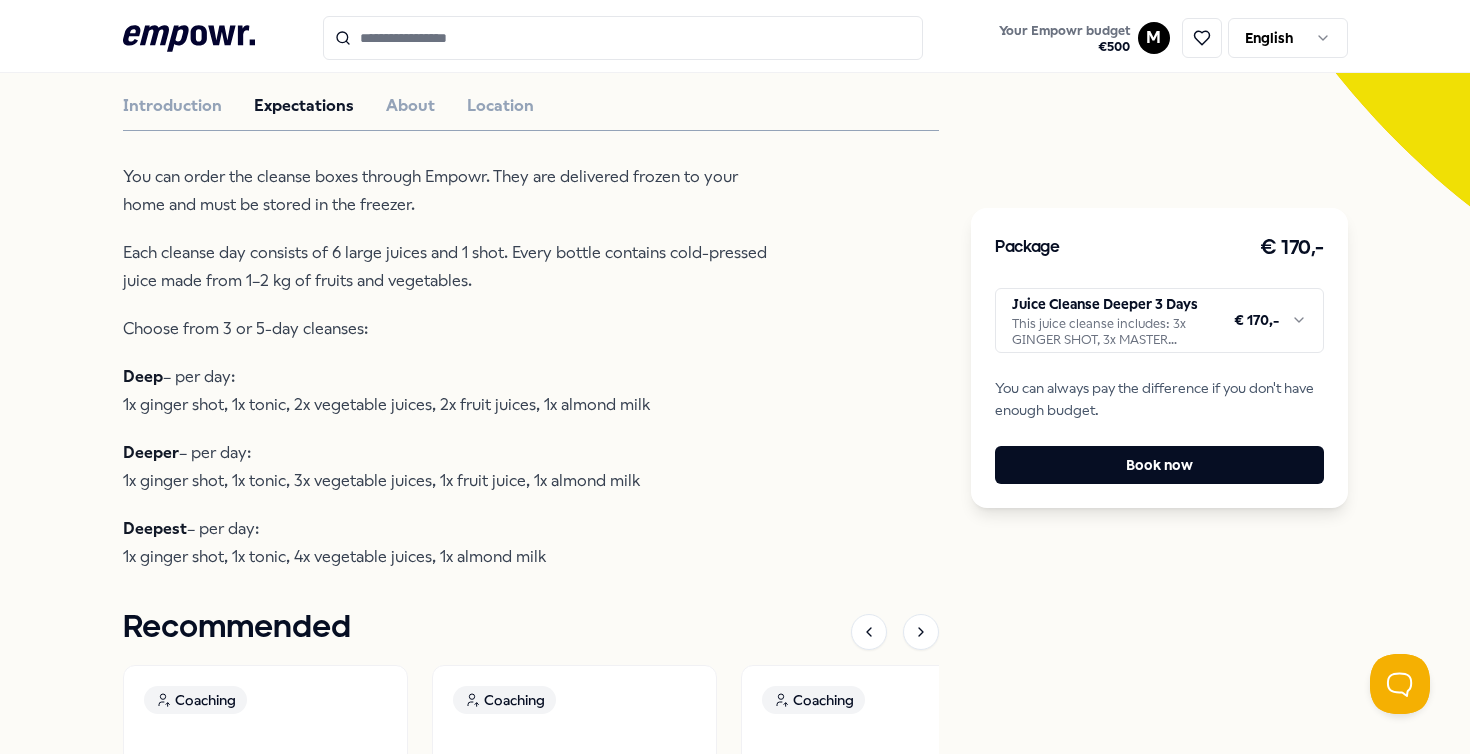 scroll, scrollTop: 559, scrollLeft: 0, axis: vertical 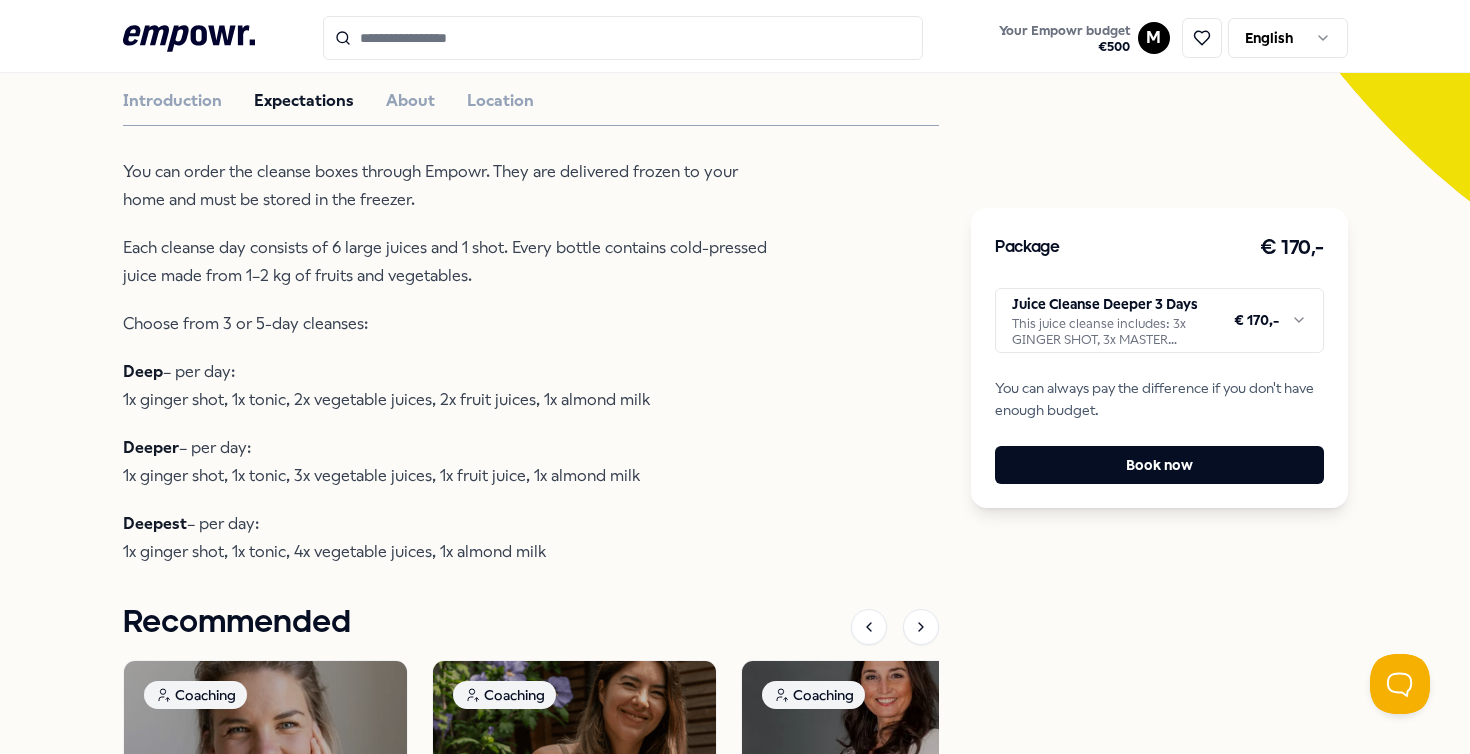 click on "You can order the cleanse boxes through Empowr. They are delivered frozen to your home and must be stored in the freezer." at bounding box center (448, 186) 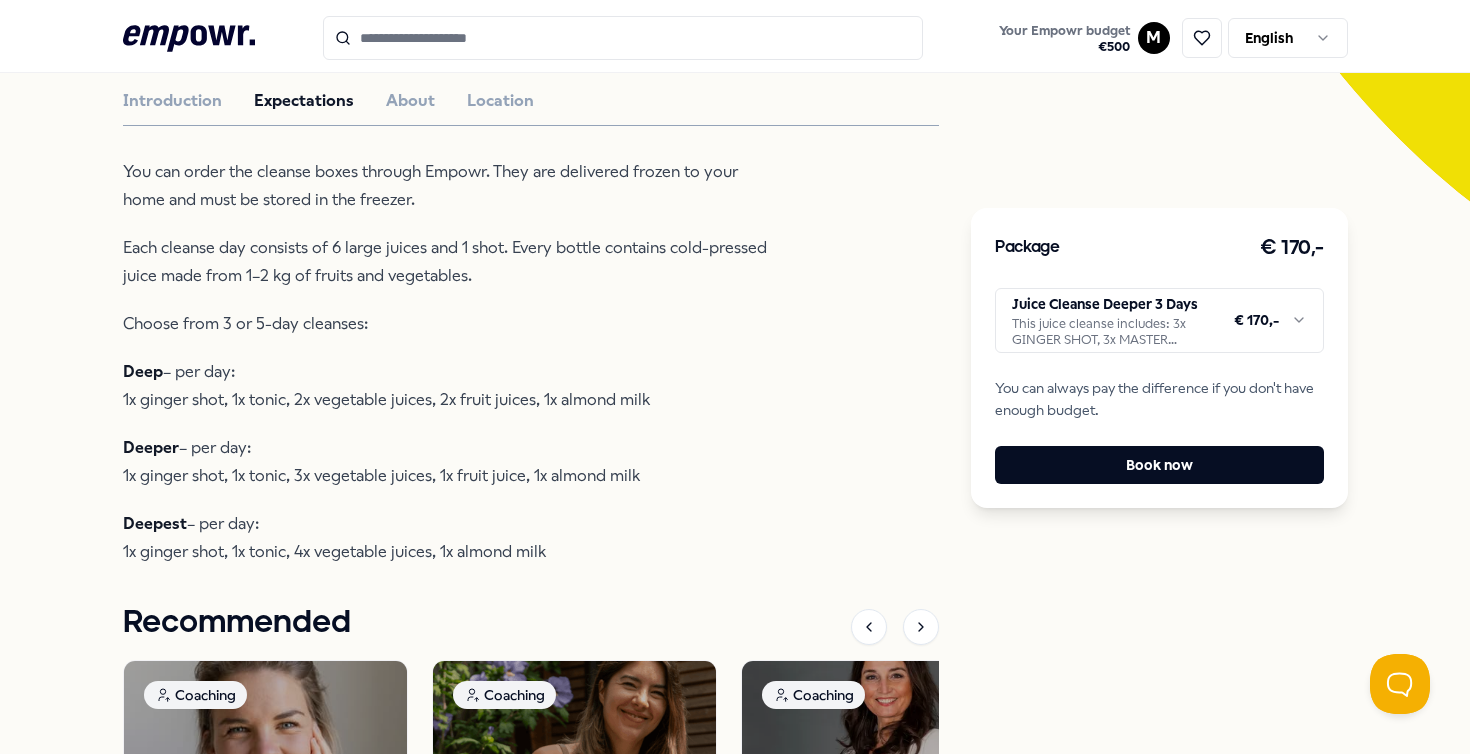 click on "You can order the cleanse boxes through Empowr. They are delivered frozen to your home and must be stored in the freezer." at bounding box center [448, 186] 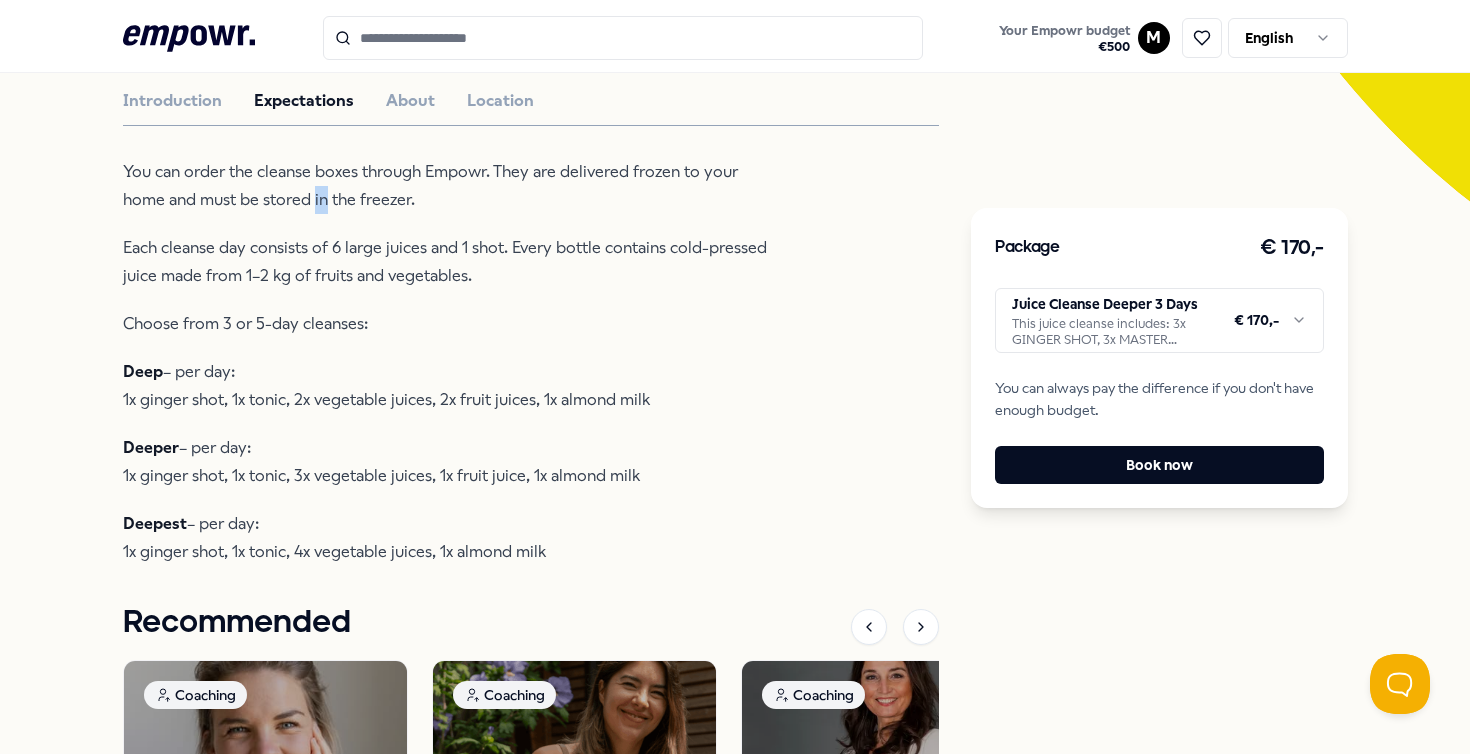 click on "You can order the cleanse boxes through Empowr. They are delivered frozen to your home and must be stored in the freezer." at bounding box center [448, 186] 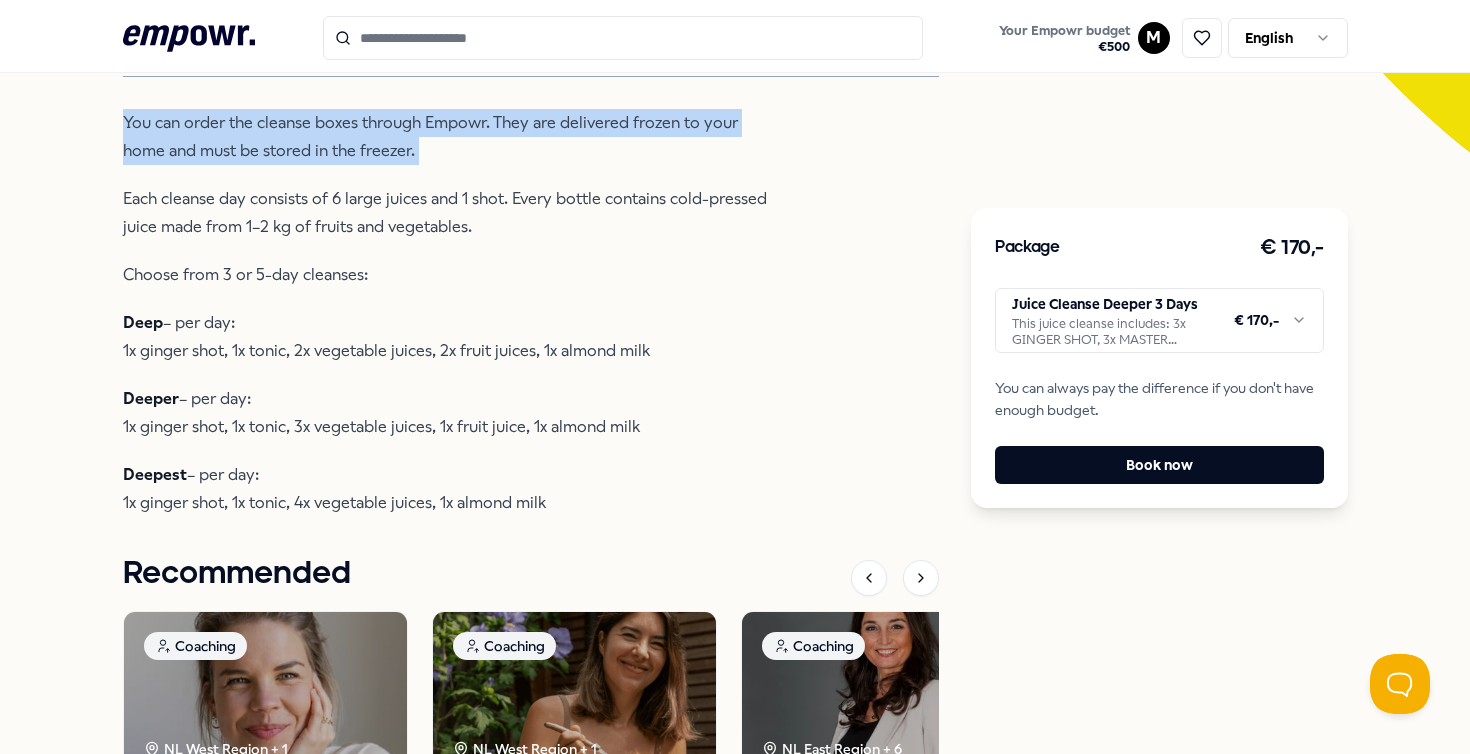 scroll, scrollTop: 626, scrollLeft: 0, axis: vertical 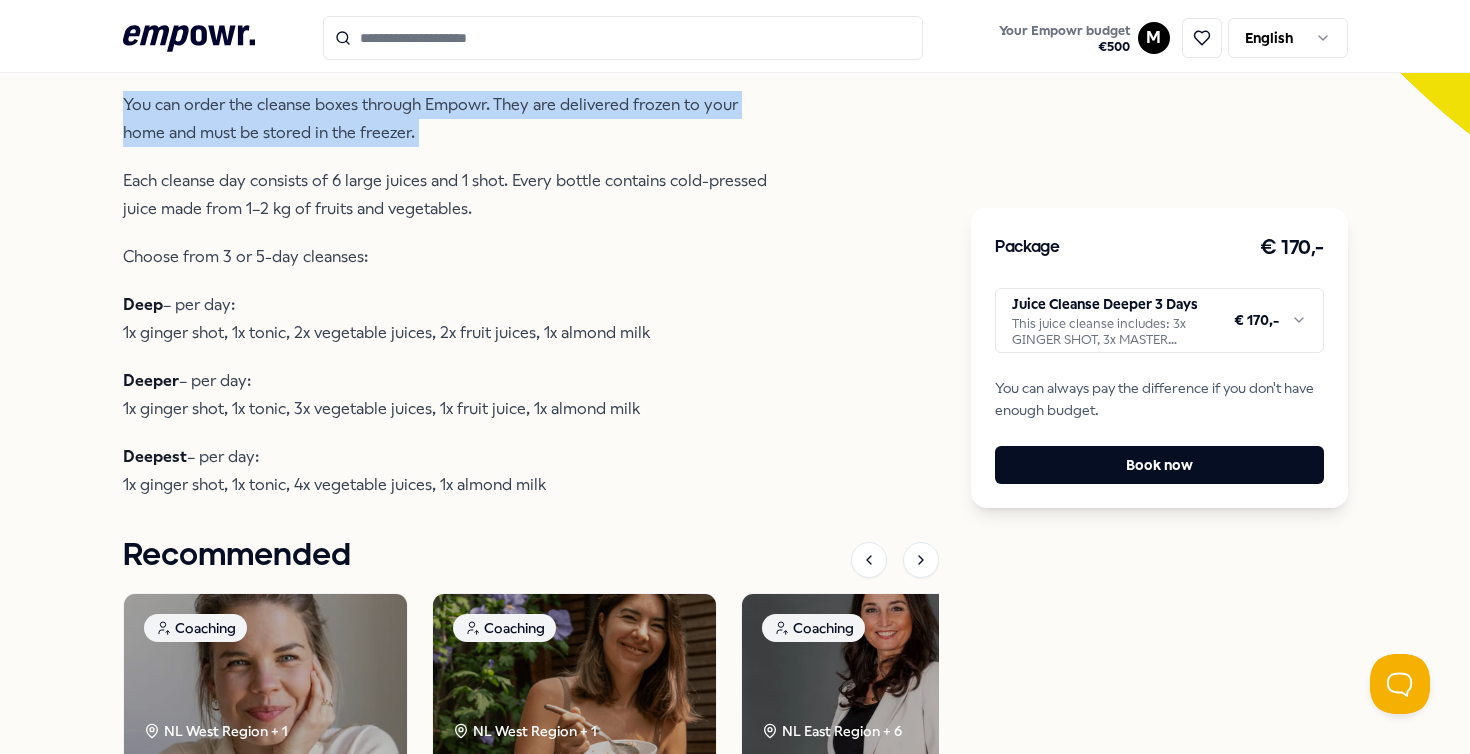 click on "Each cleanse day consists of 6 large juices and 1 shot. Every bottle contains cold-pressed juice made from 1–2 kg of fruits and vegetables." at bounding box center [448, 195] 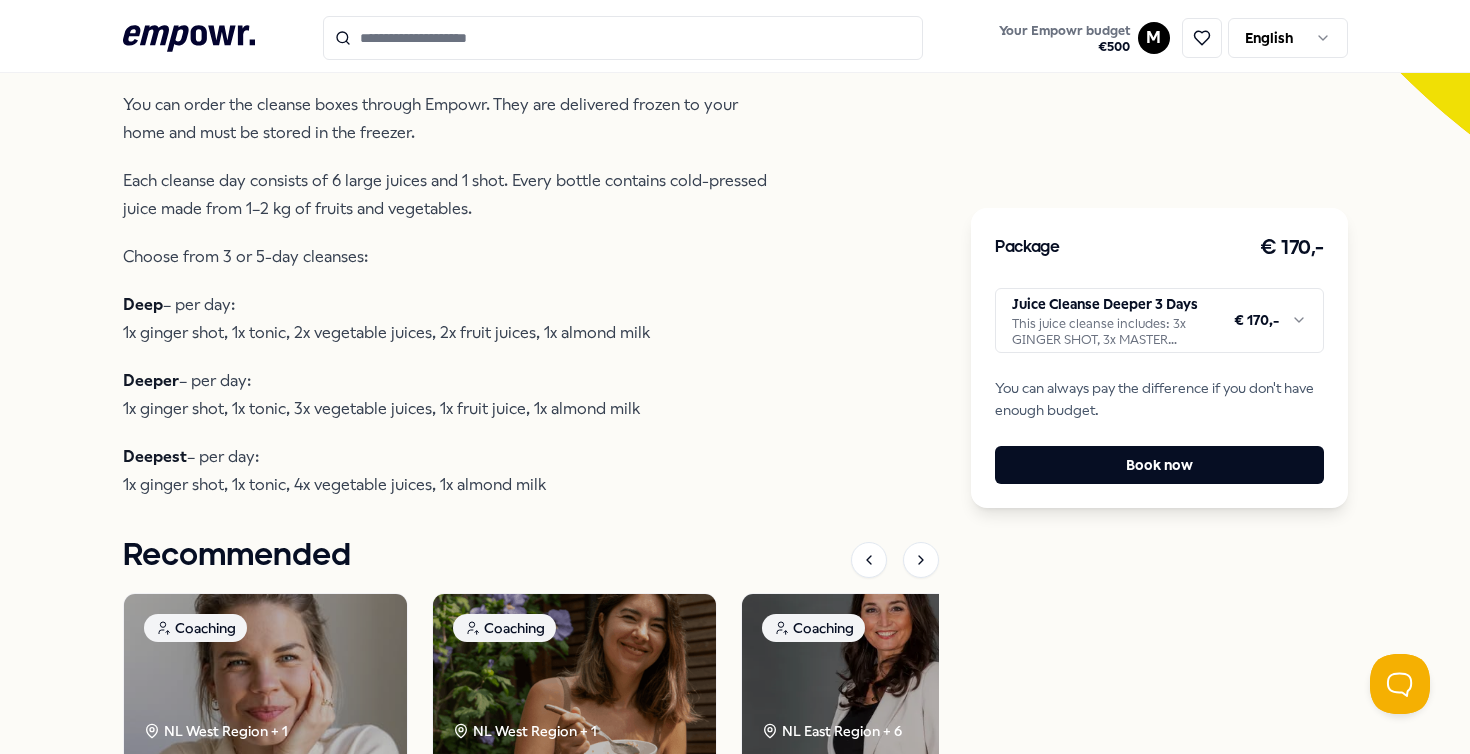 click on "Each cleanse day consists of 6 large juices and 1 shot. Every bottle contains cold-pressed juice made from 1–2 kg of fruits and vegetables." at bounding box center [448, 195] 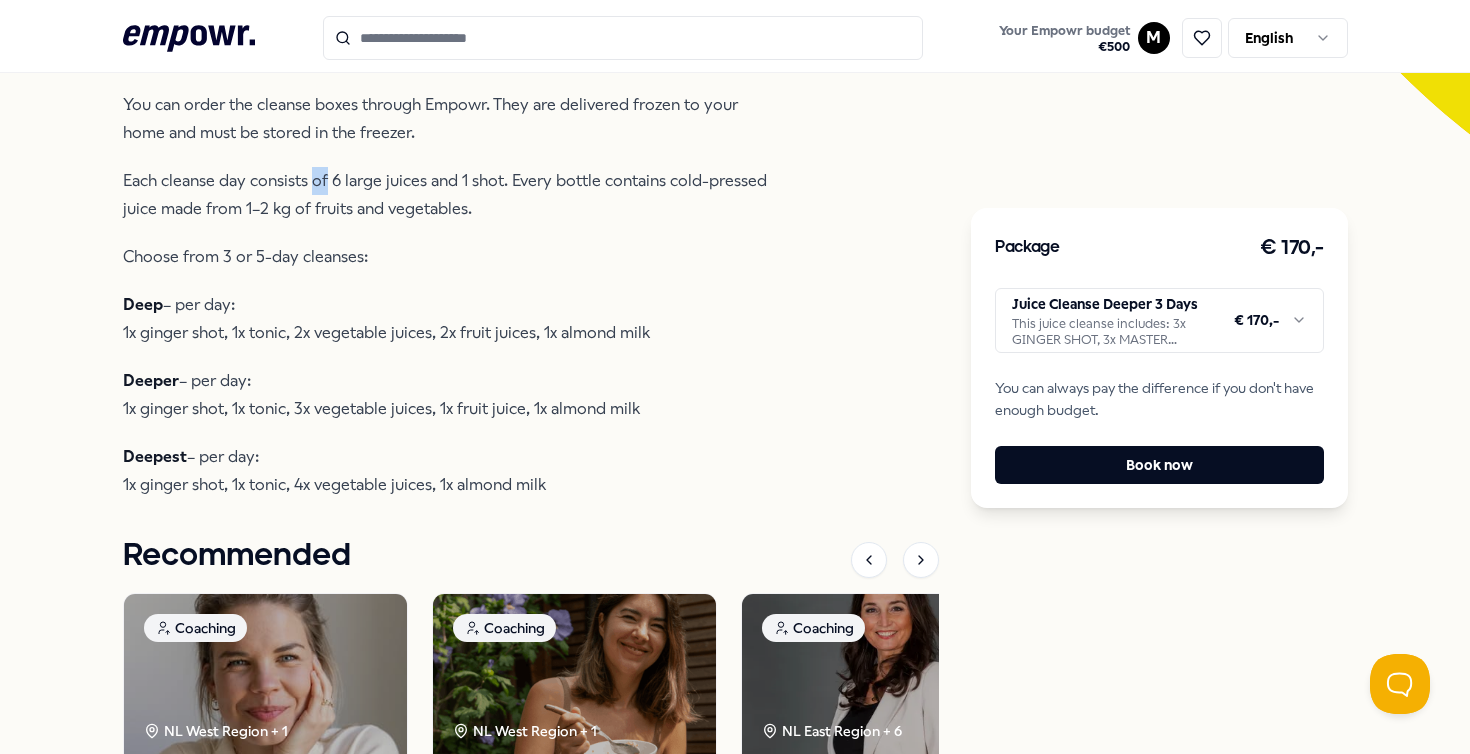 click on "Each cleanse day consists of 6 large juices and 1 shot. Every bottle contains cold-pressed juice made from 1–2 kg of fruits and vegetables." at bounding box center (448, 195) 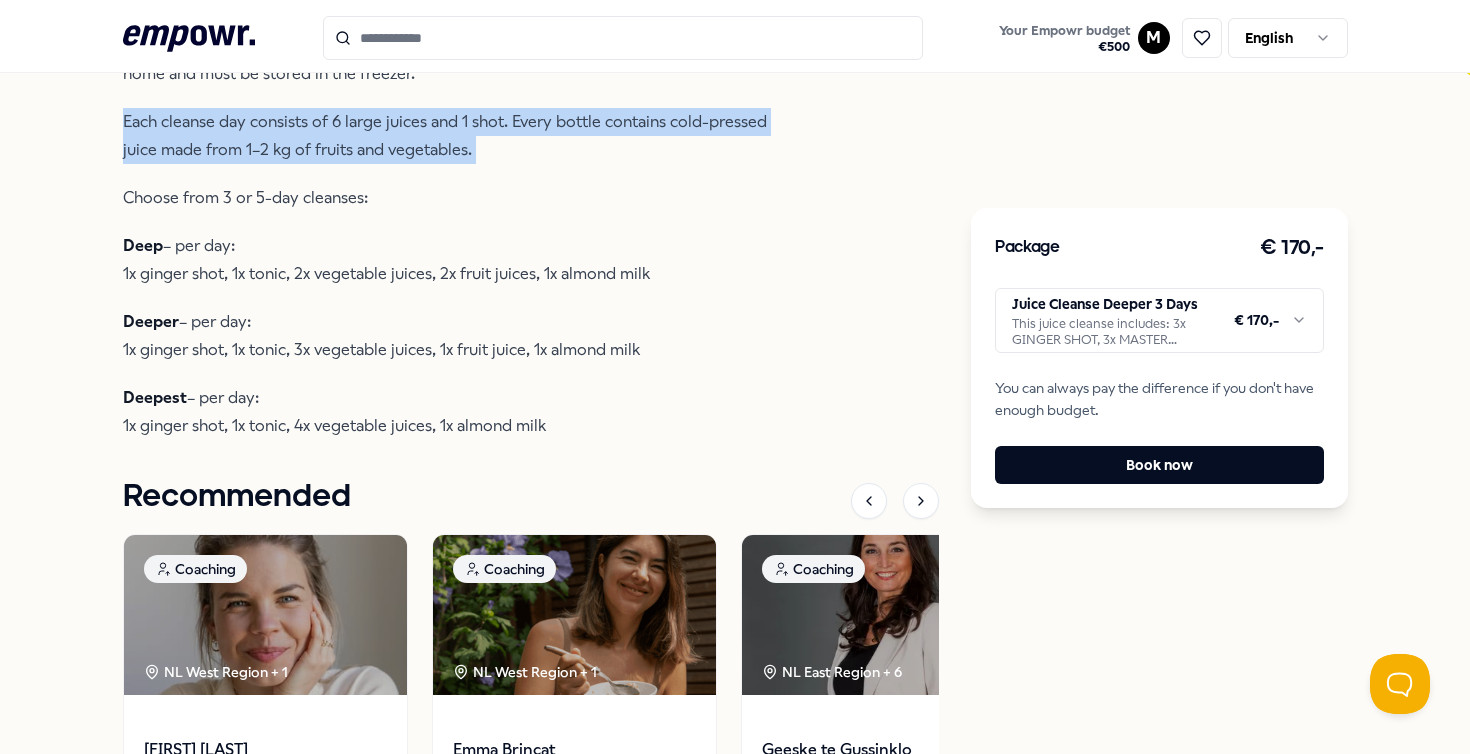 scroll, scrollTop: 702, scrollLeft: 0, axis: vertical 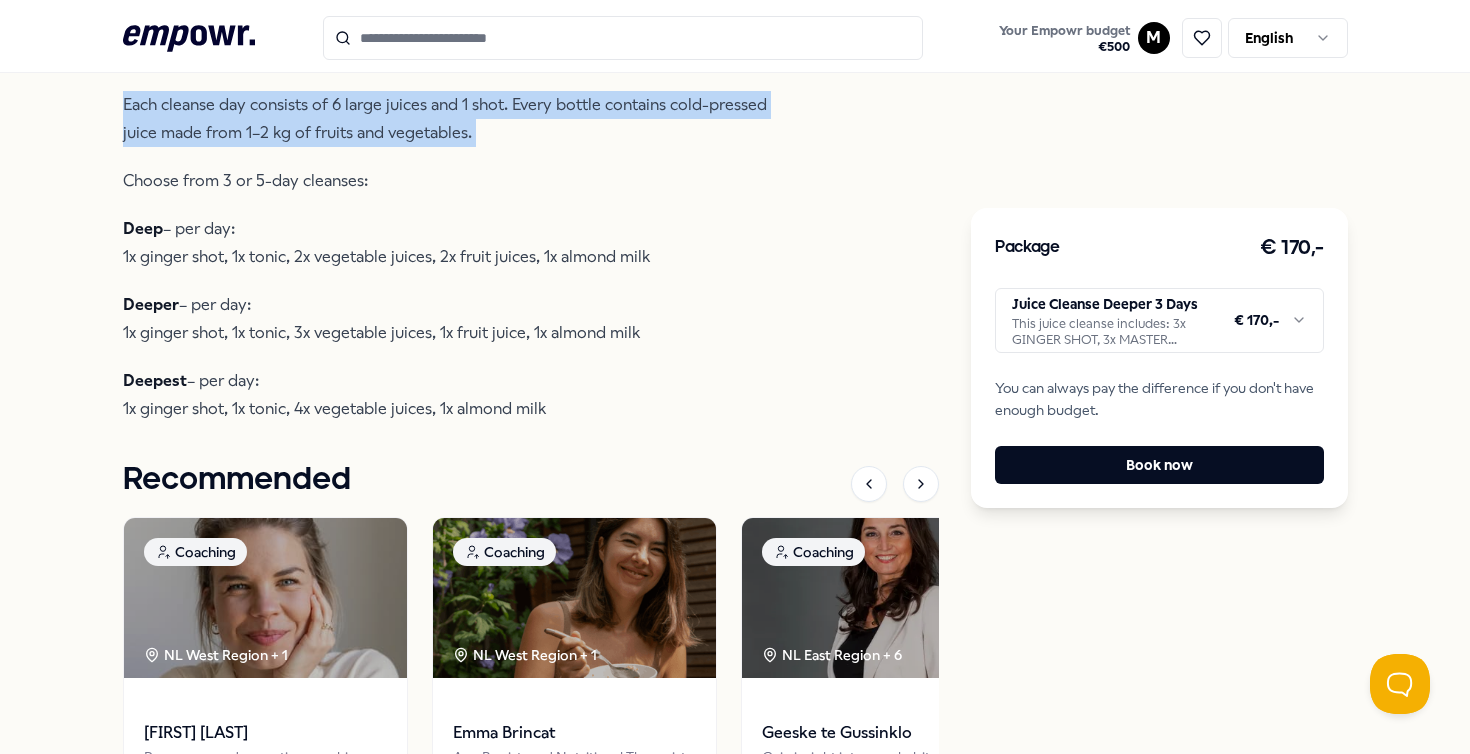 click on "Choose from 3 or 5-day cleanses:" at bounding box center (448, 181) 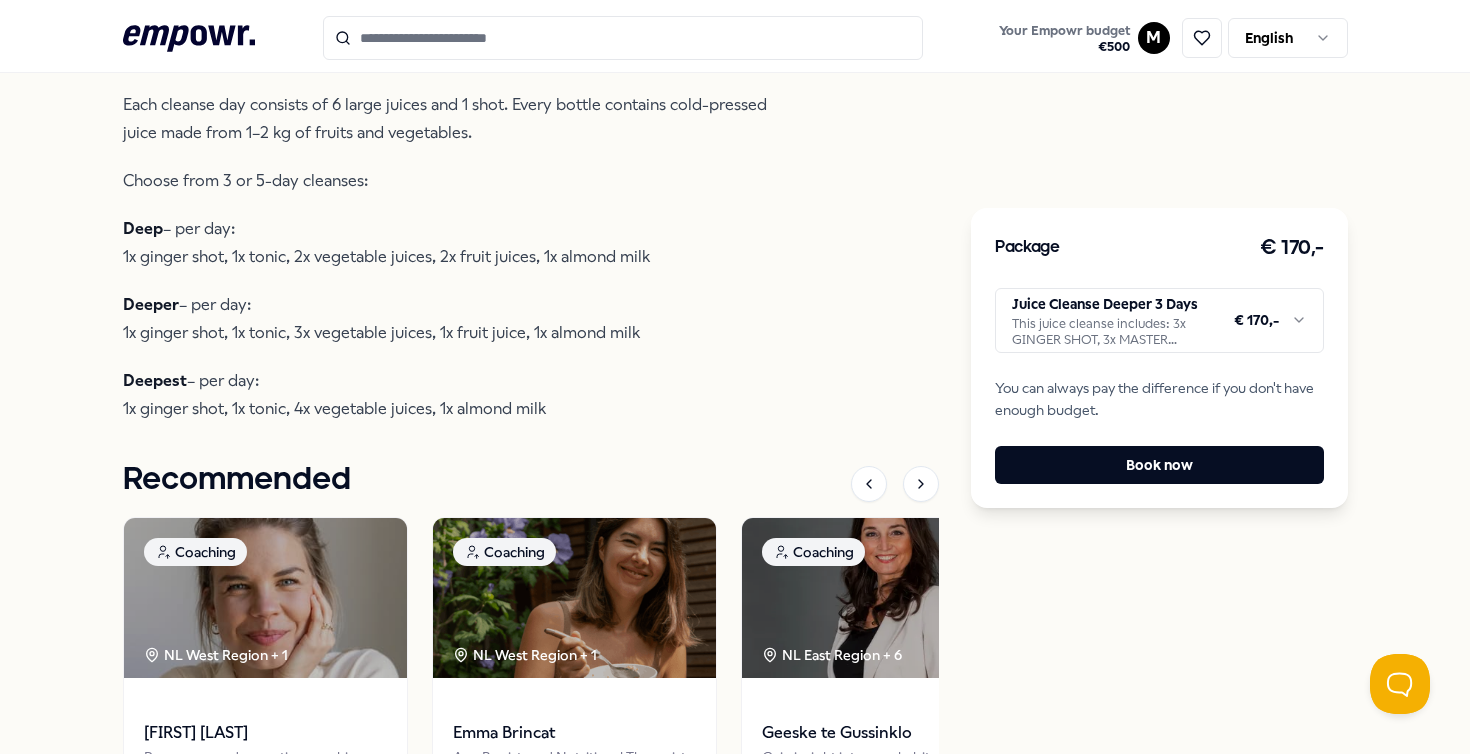 click on "Choose from 3 or 5-day cleanses:" at bounding box center (448, 181) 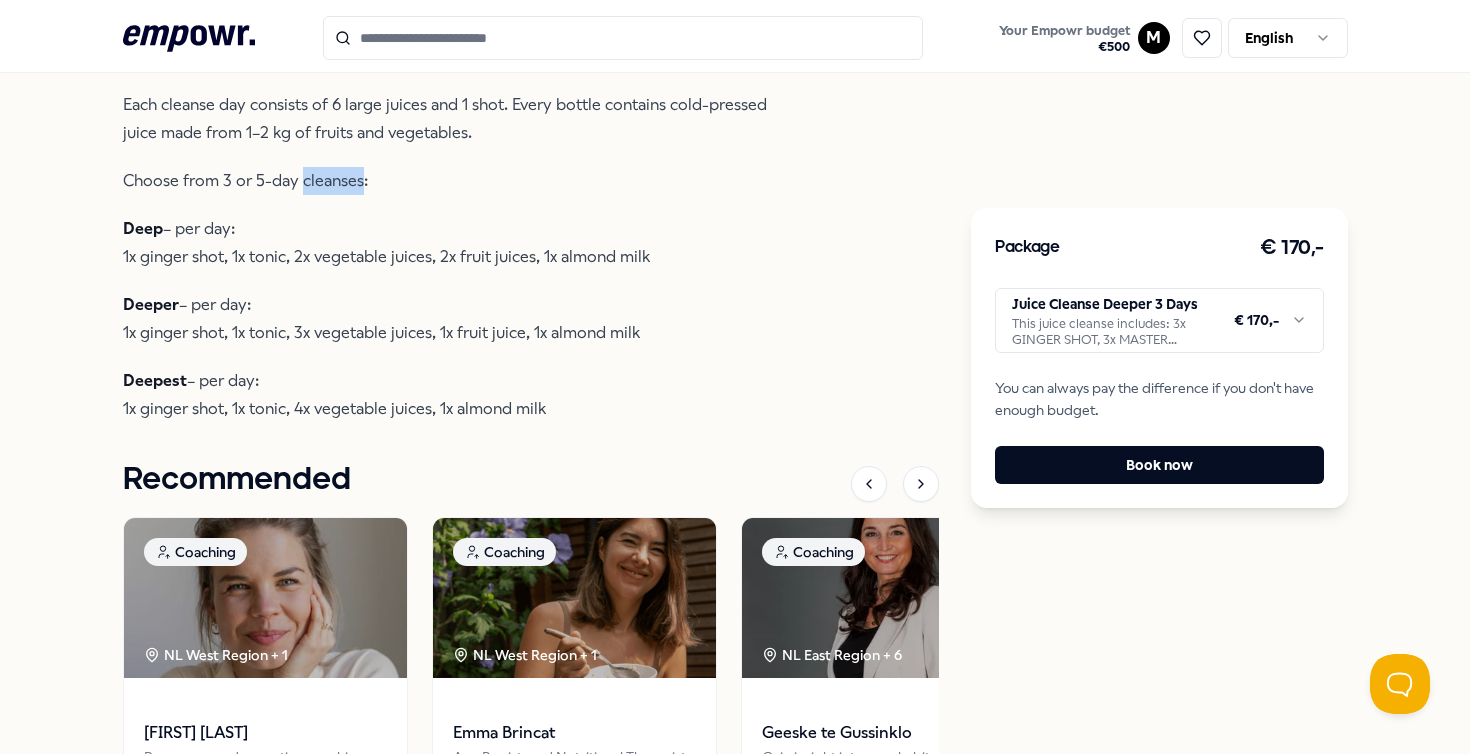 click on "Choose from 3 or 5-day cleanses:" at bounding box center (448, 181) 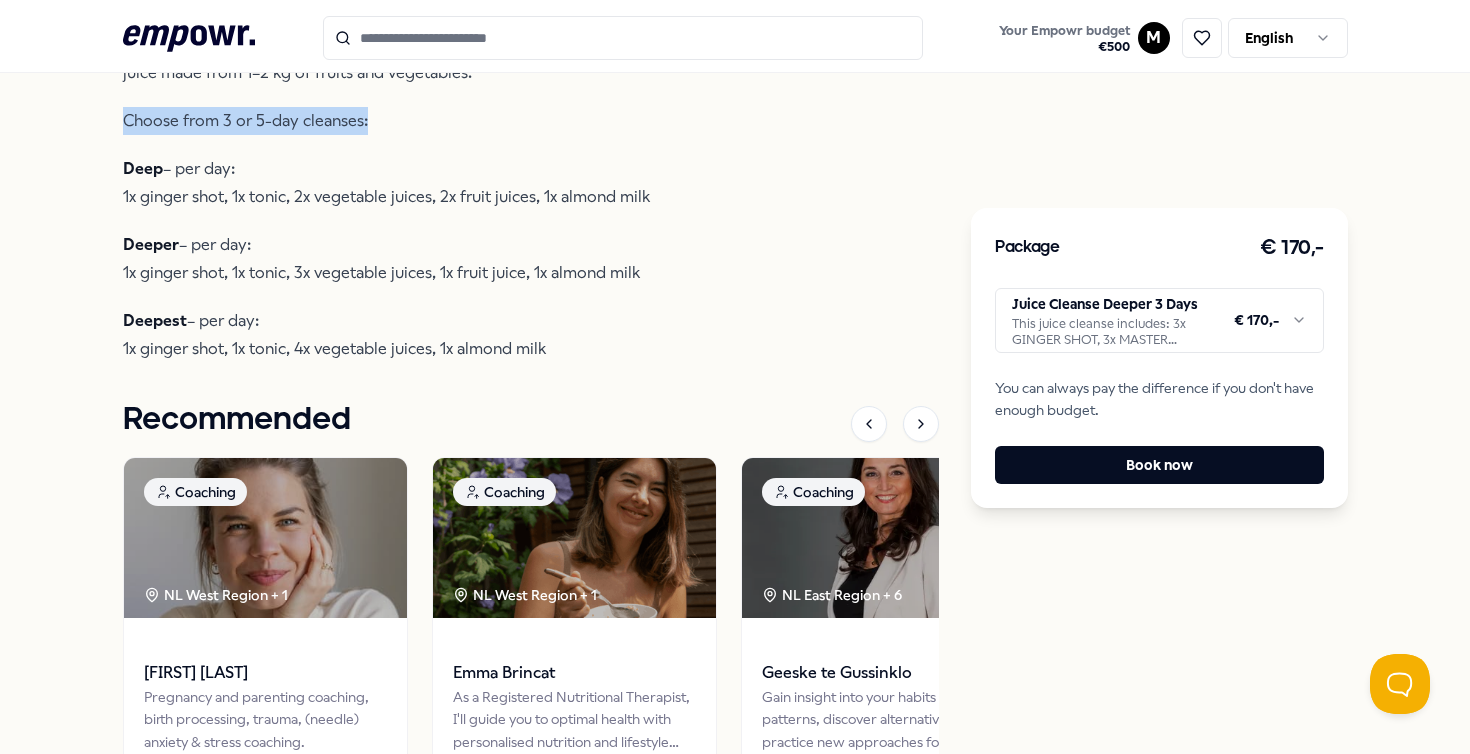 scroll, scrollTop: 765, scrollLeft: 0, axis: vertical 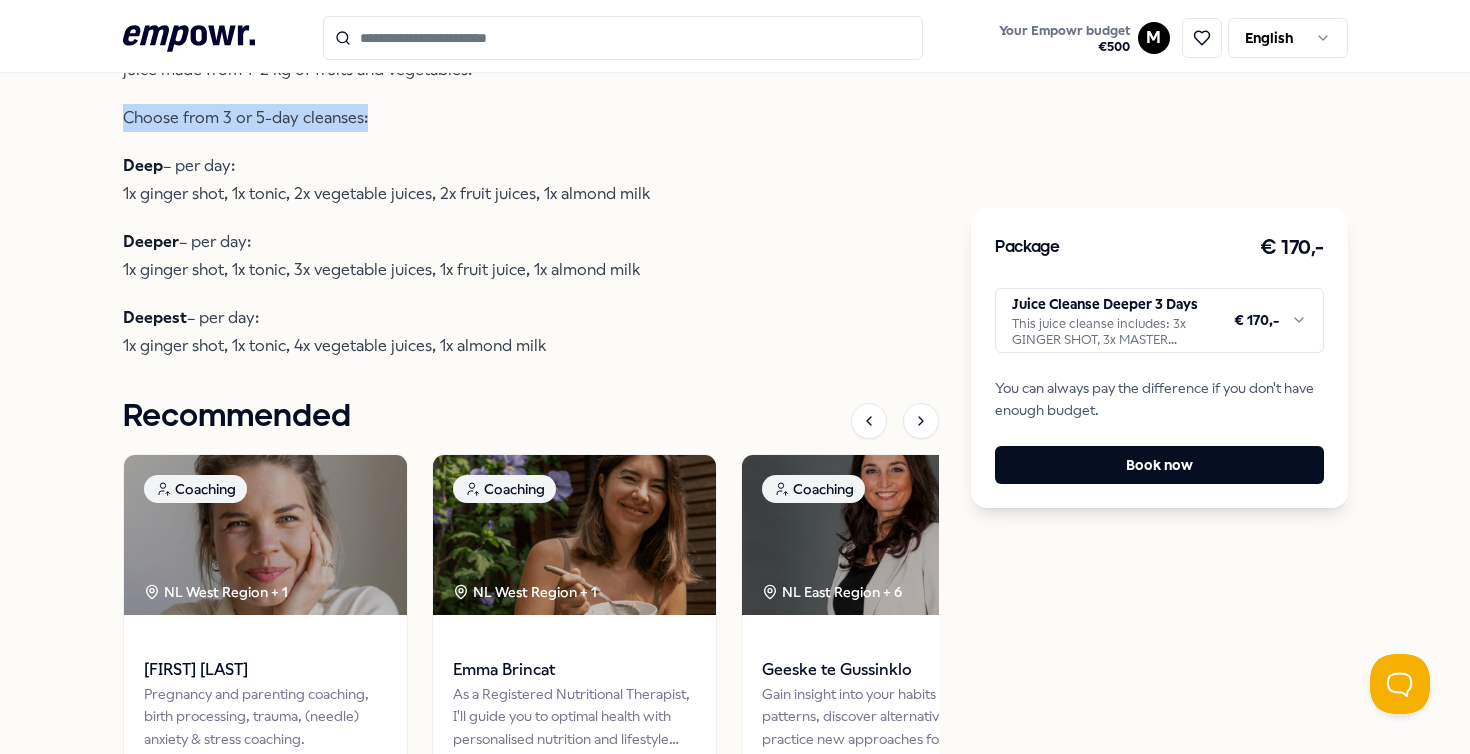 click on "Deep  – per day: 1x ginger shot, 1x tonic, 2x vegetable juices, 2x fruit juices, 1x almond milk" at bounding box center [448, 180] 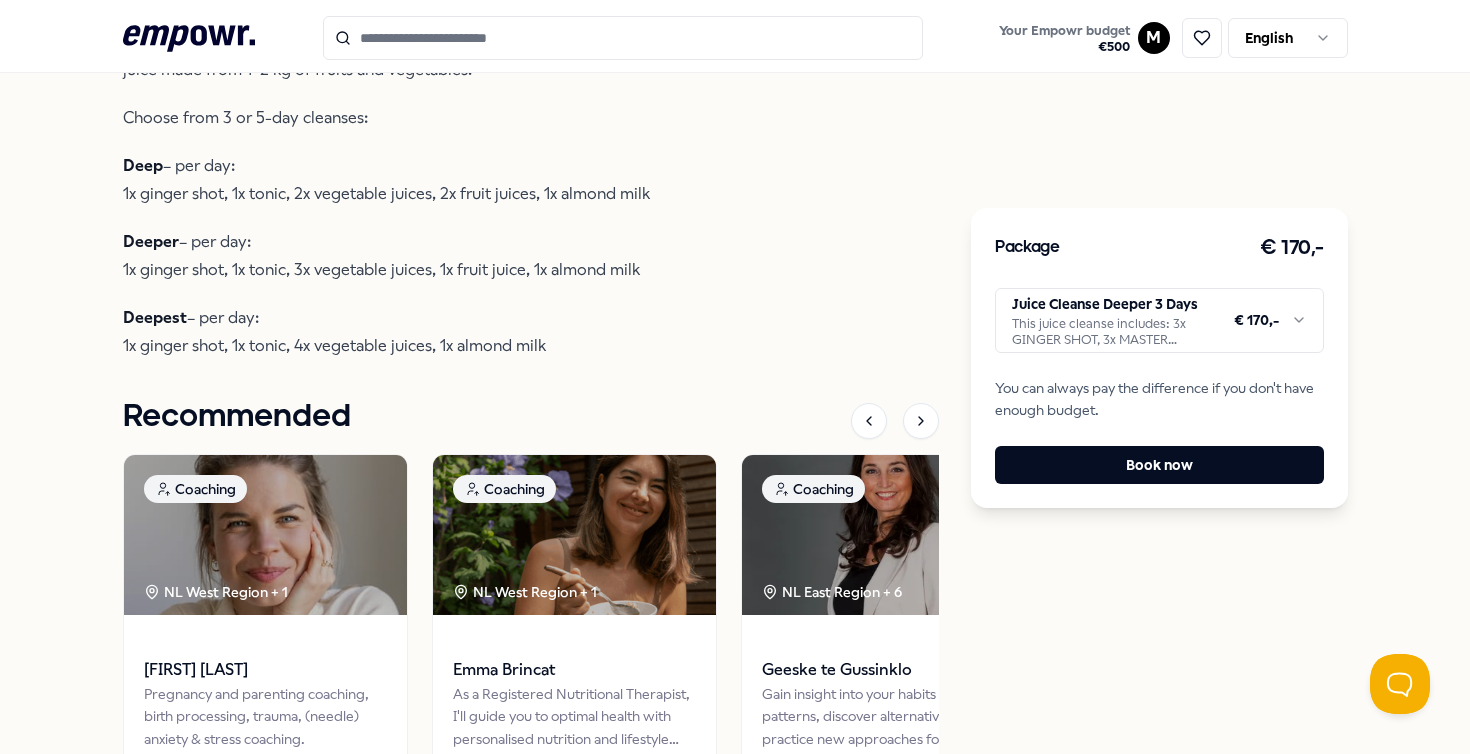 click on "Deep  – per day: 1x ginger shot, 1x tonic, 2x vegetable juices, 2x fruit juices, 1x almond milk" at bounding box center (448, 180) 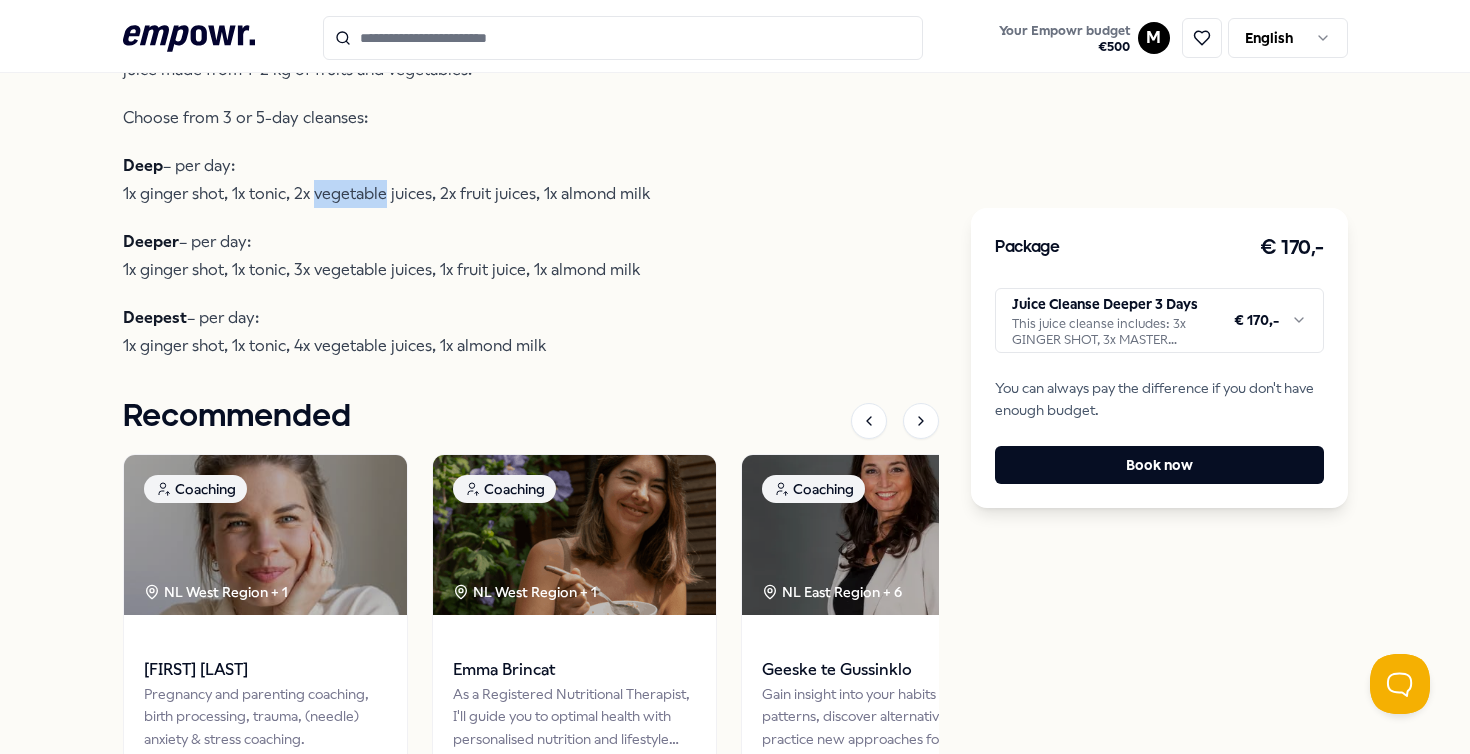 click on "Deep  – per day: 1x ginger shot, 1x tonic, 2x vegetable juices, 2x fruit juices, 1x almond milk" at bounding box center [448, 180] 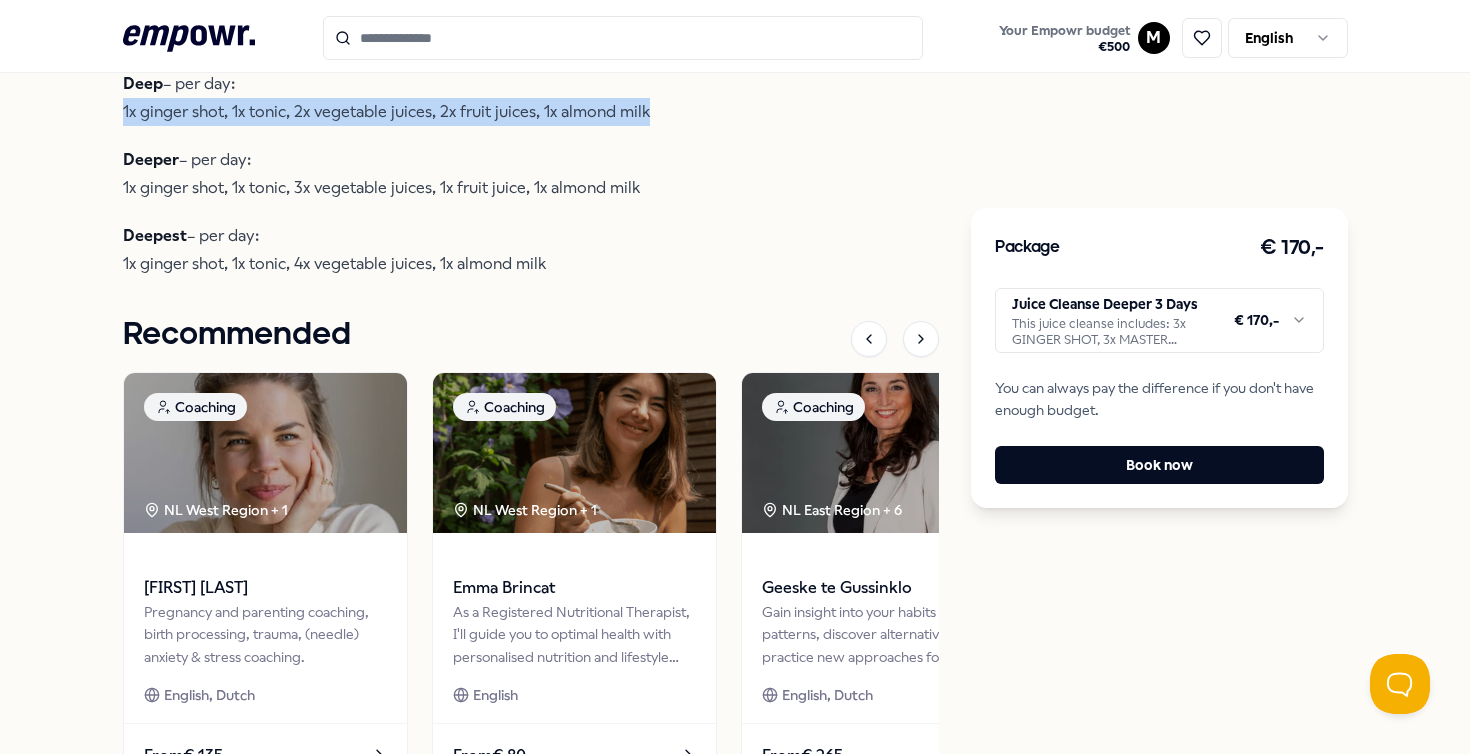 scroll, scrollTop: 855, scrollLeft: 0, axis: vertical 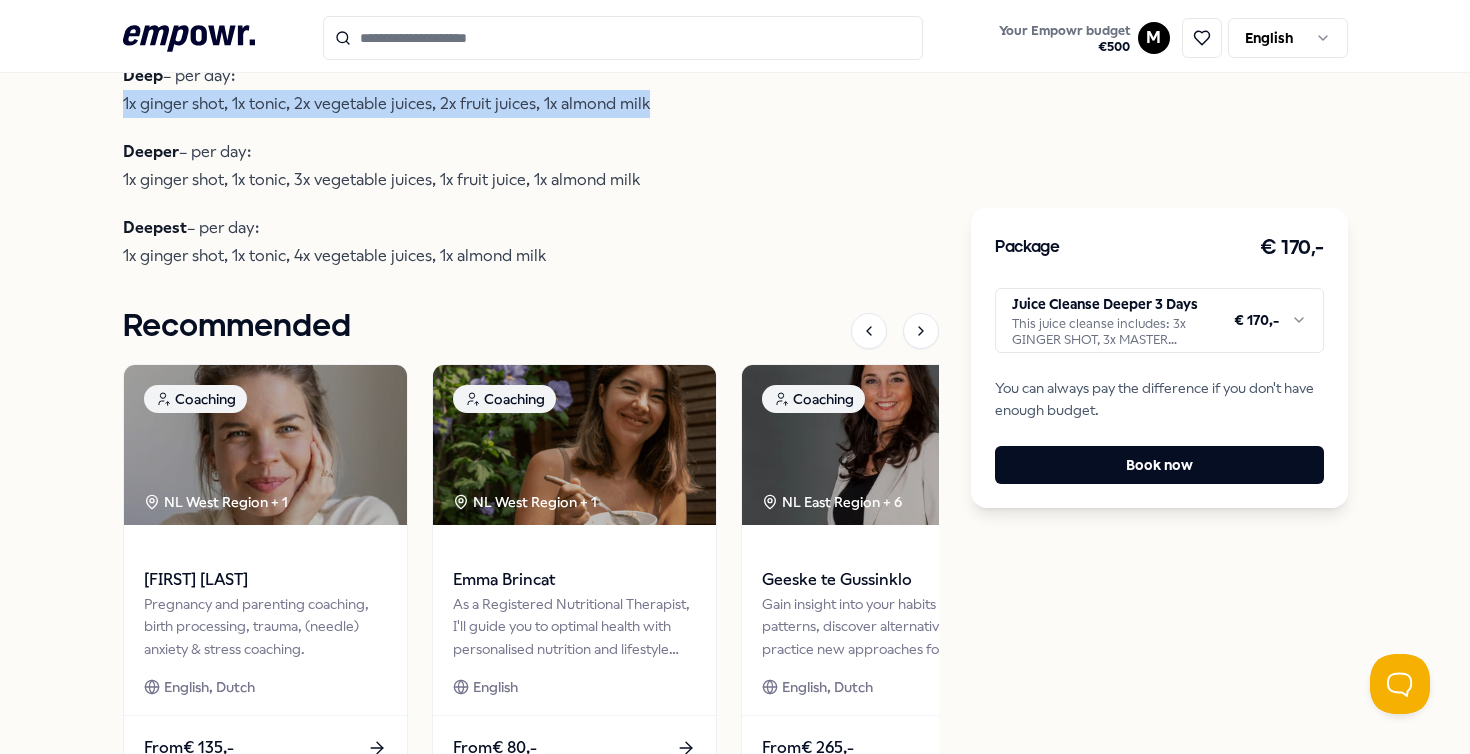 click on "Deeper  – per day: 1x ginger shot, 1x tonic, 3x vegetable juices, 1x fruit juice, 1x almond milk" at bounding box center [448, 166] 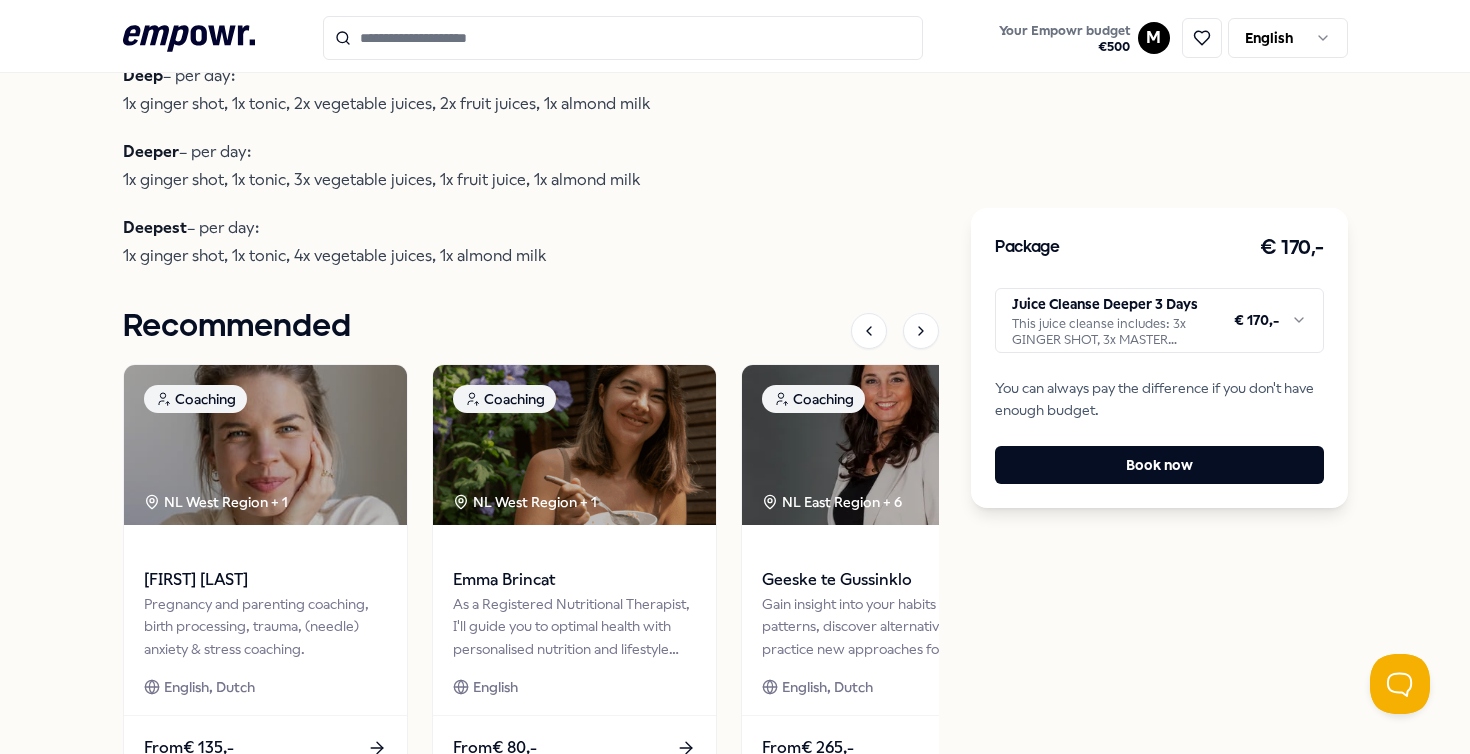 click on "Deeper  – per day: 1x ginger shot, 1x tonic, 3x vegetable juices, 1x fruit juice, 1x almond milk" at bounding box center [448, 166] 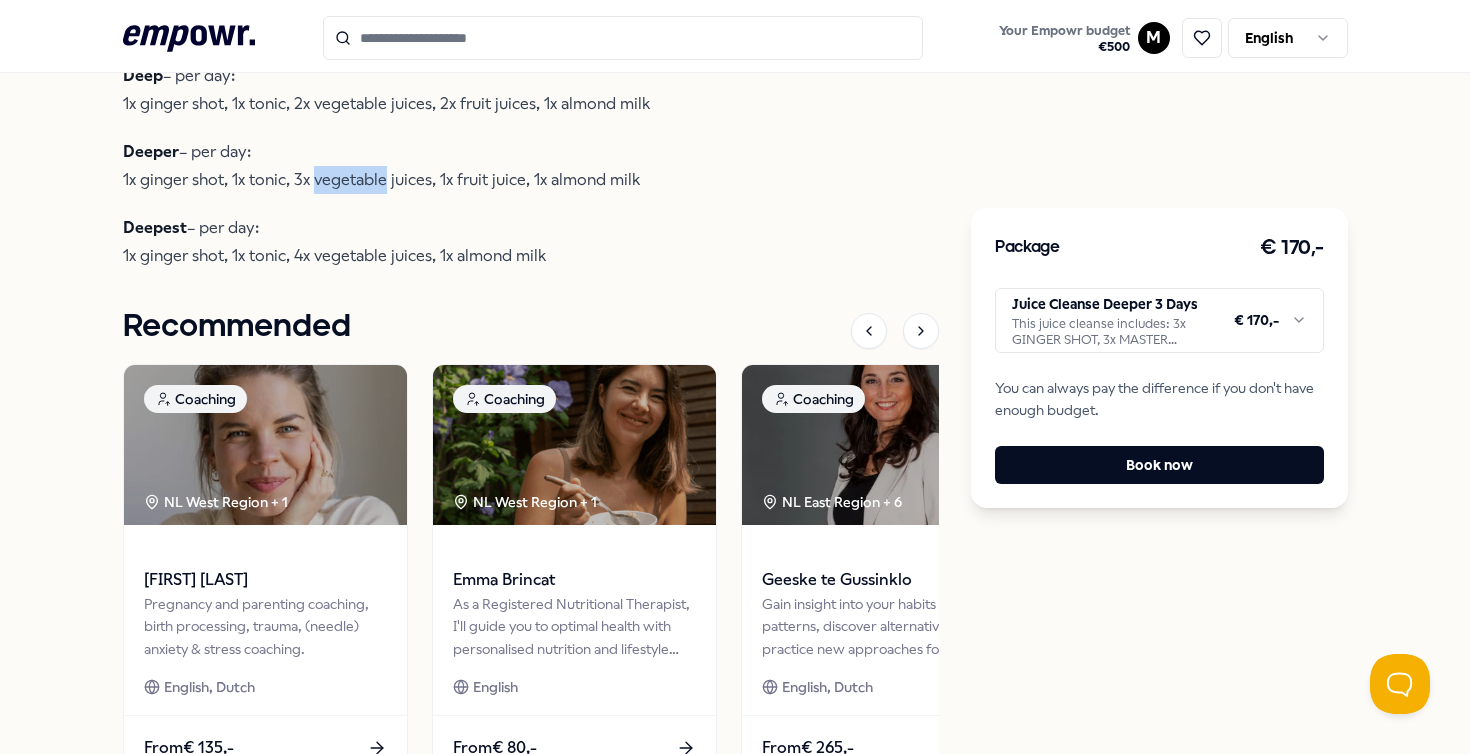 click on "Deeper  – per day: 1x ginger shot, 1x tonic, 3x vegetable juices, 1x fruit juice, 1x almond milk" at bounding box center (448, 166) 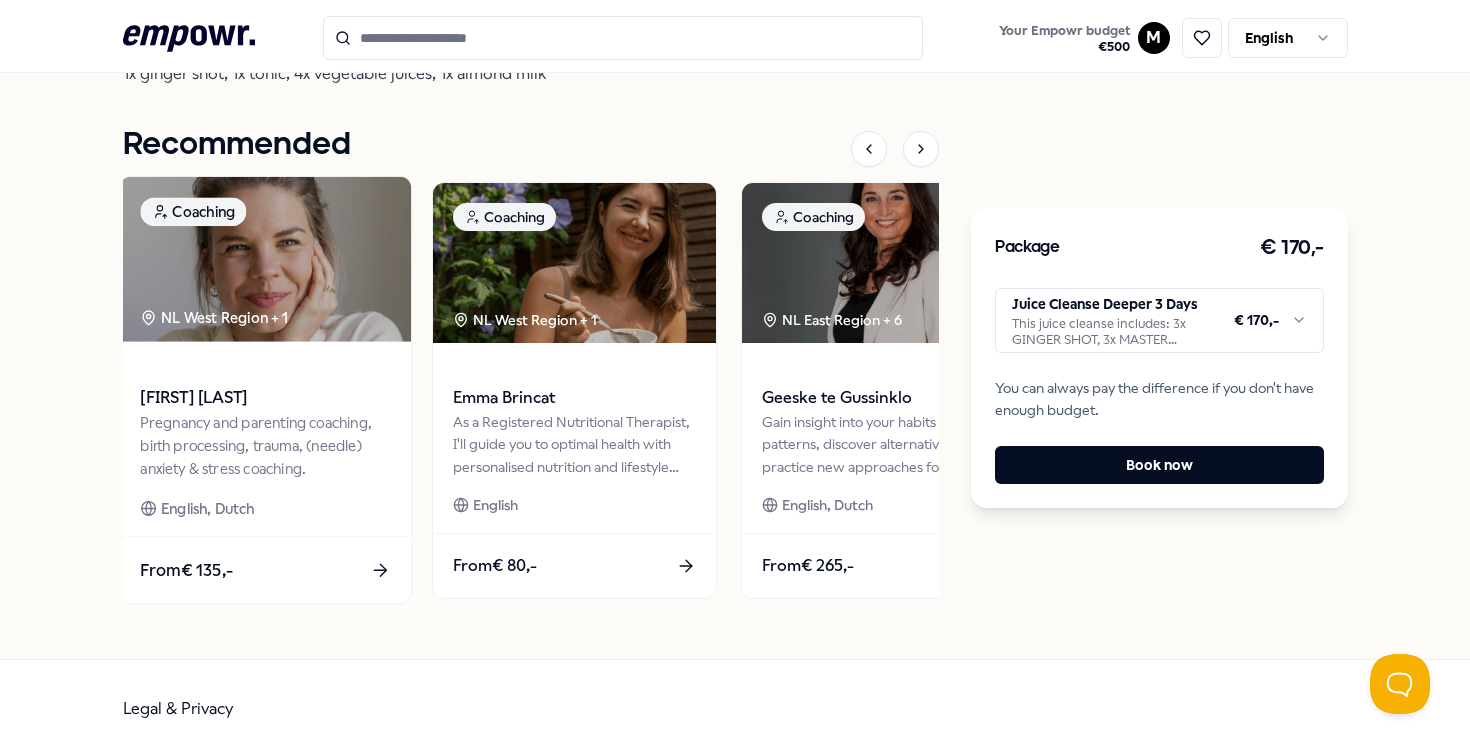 scroll, scrollTop: 1036, scrollLeft: 0, axis: vertical 